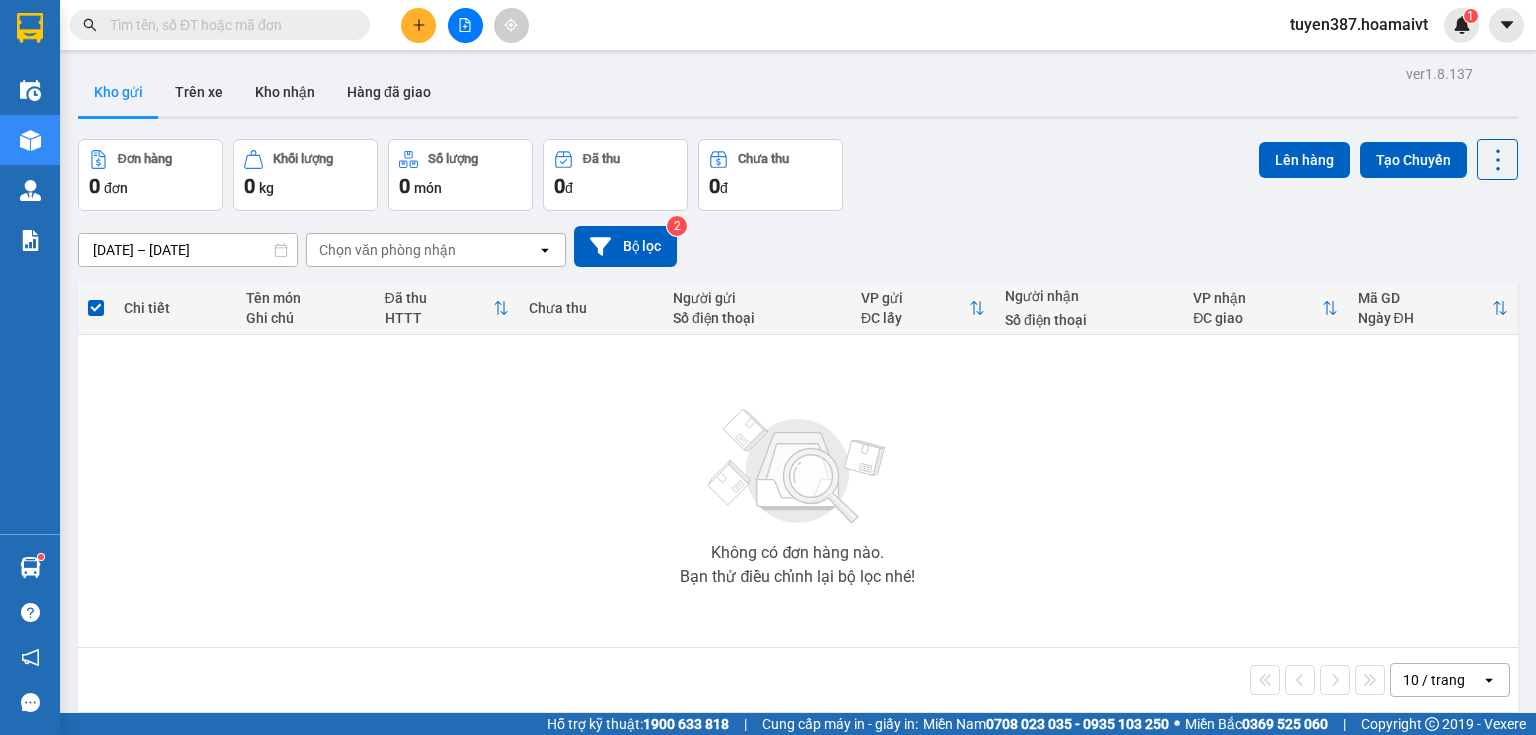 scroll, scrollTop: 0, scrollLeft: 0, axis: both 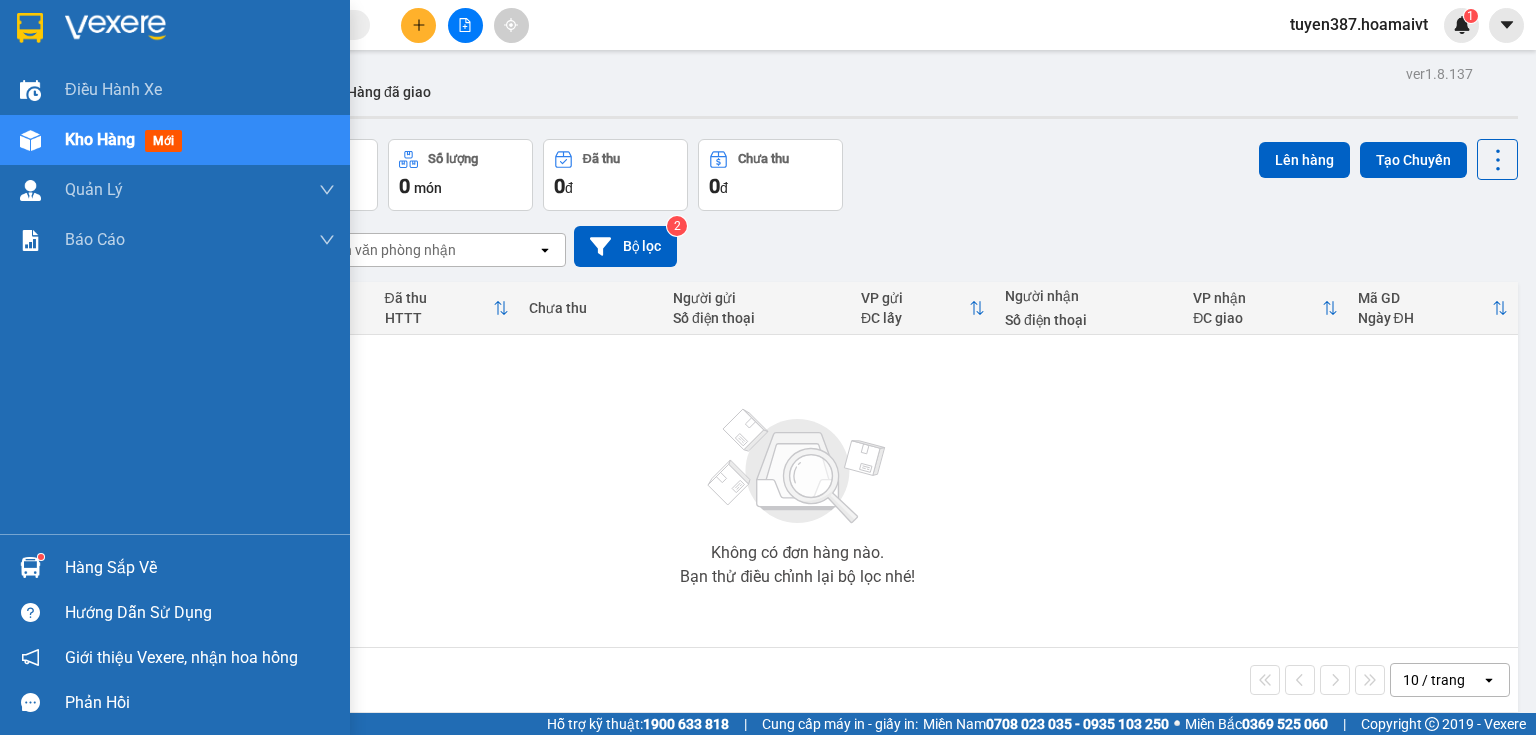 click at bounding box center [30, 567] 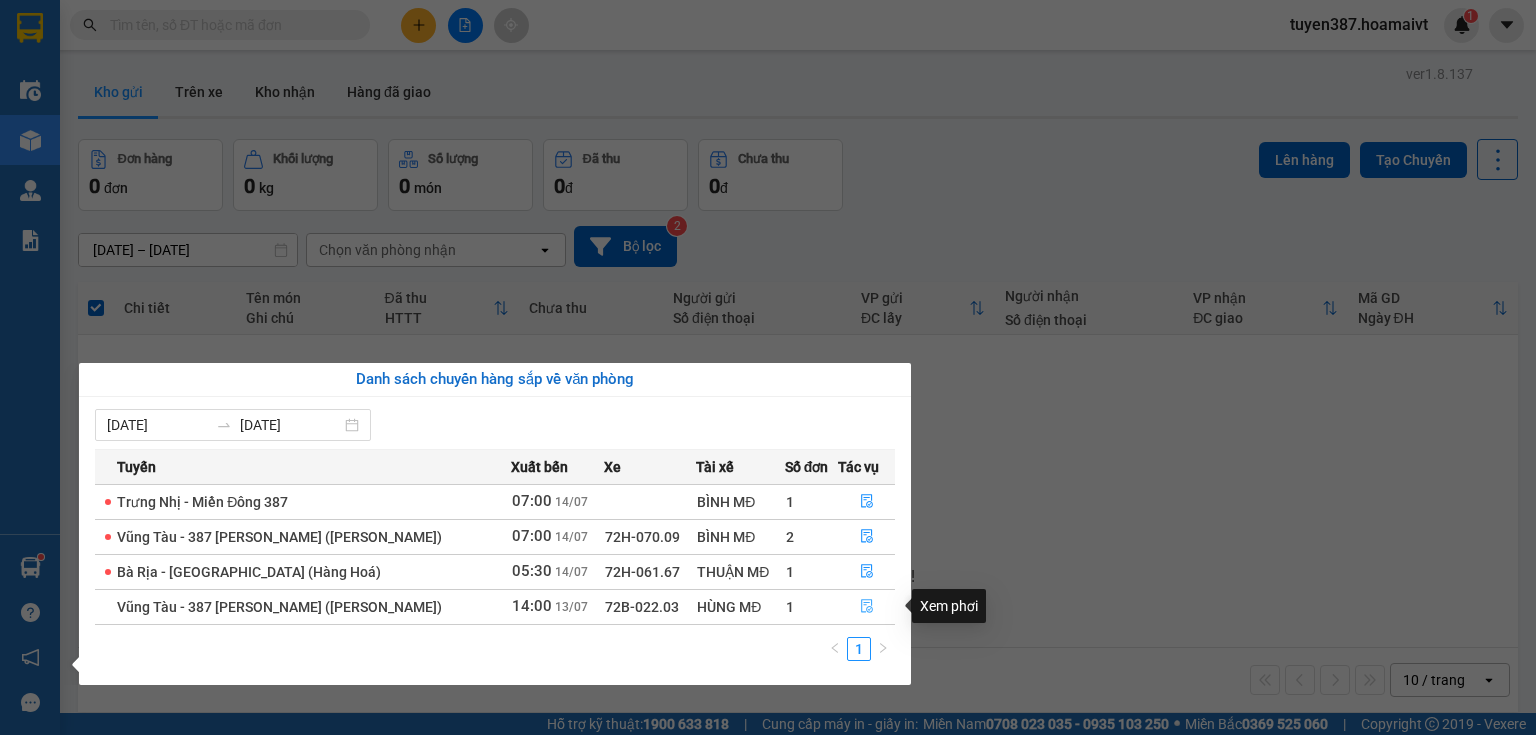 click 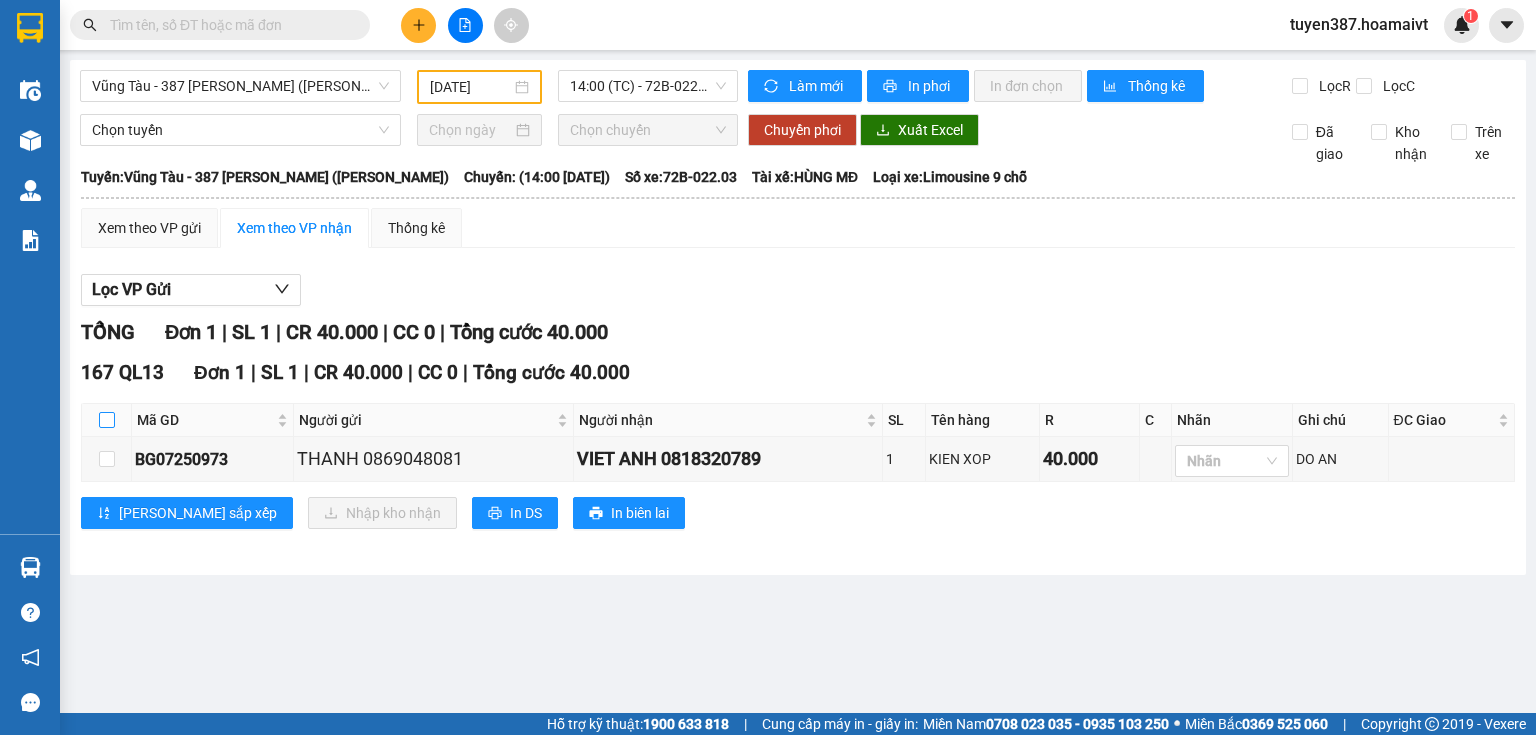 click at bounding box center (107, 420) 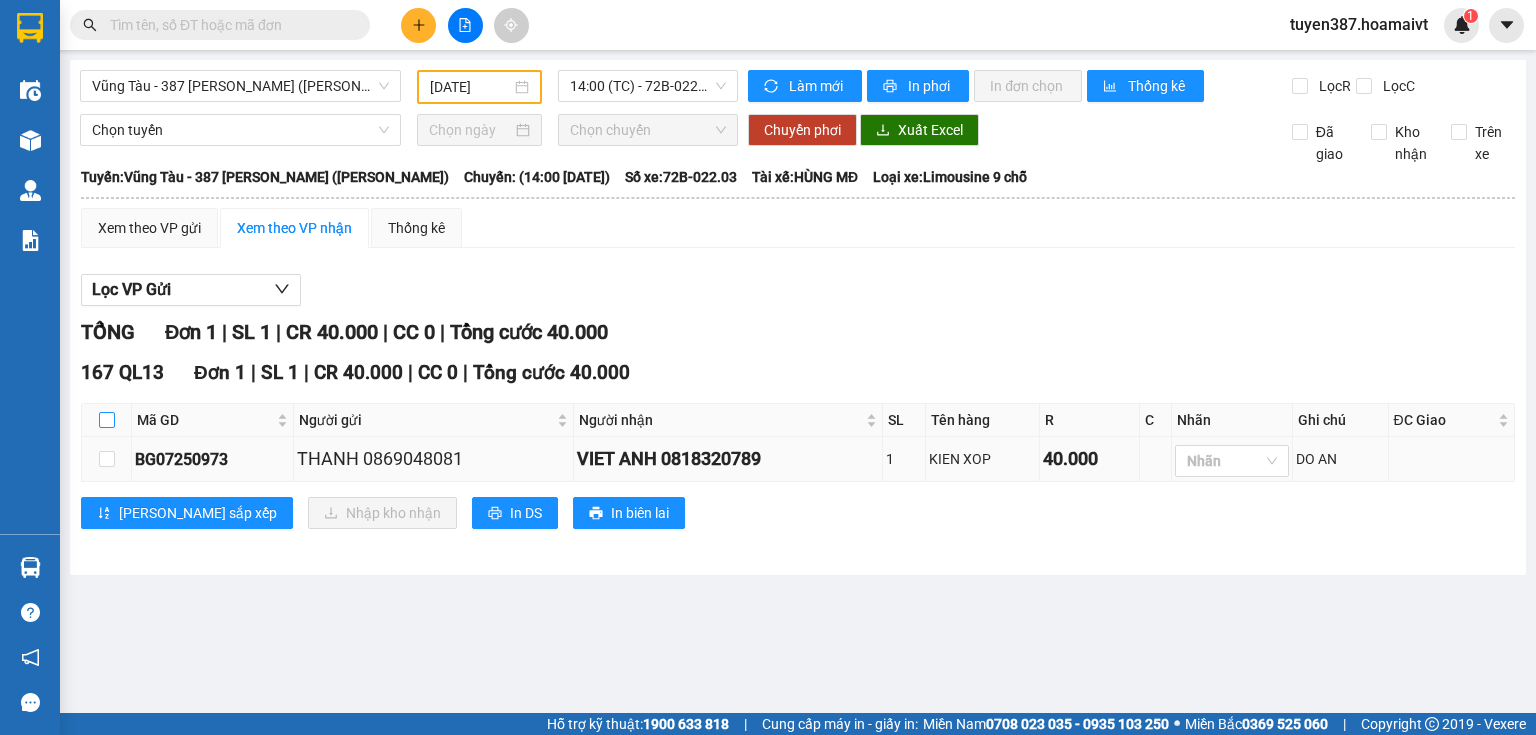 checkbox on "true" 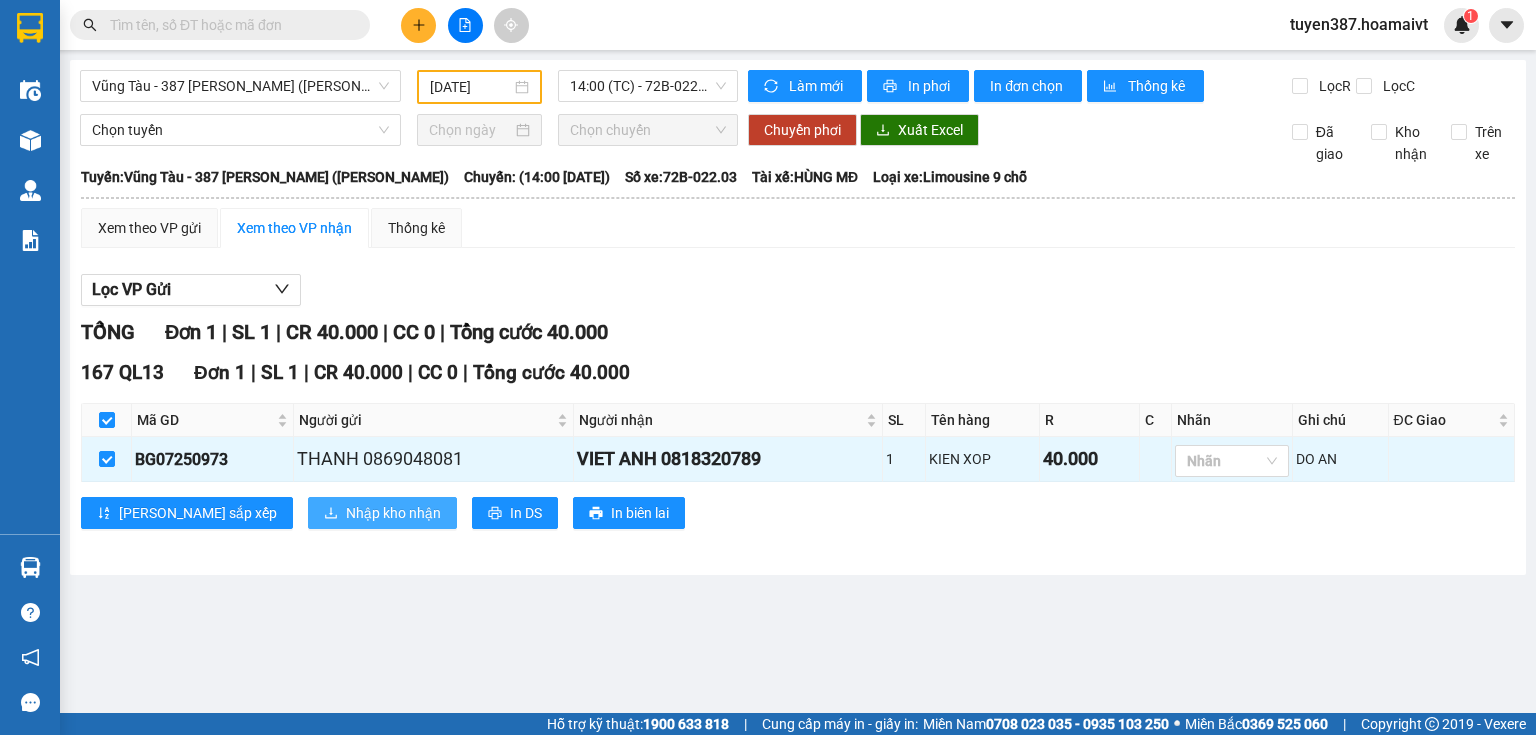 click on "Nhập kho nhận" at bounding box center (393, 513) 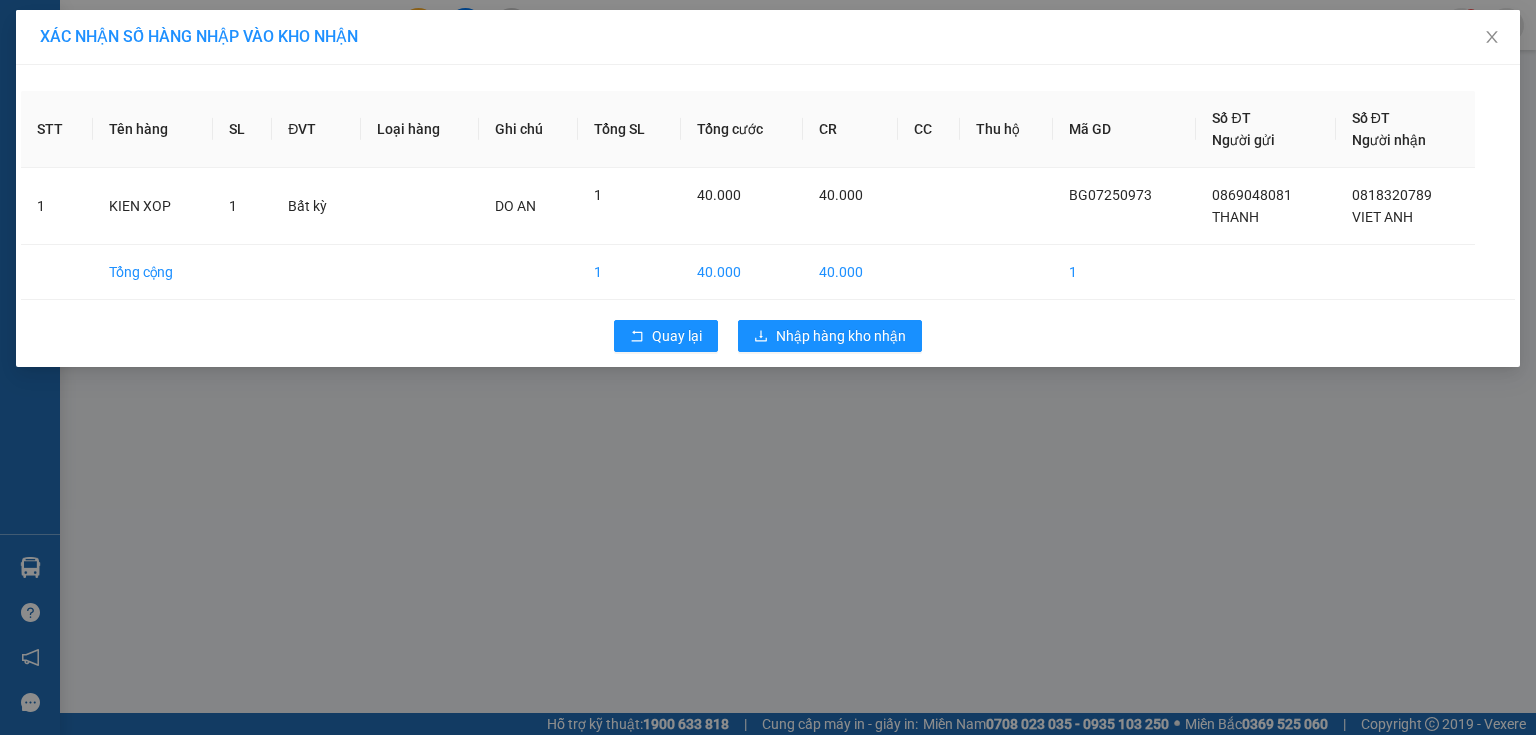 click on "STT Tên hàng SL ĐVT Loại hàng Ghi chú Tổng SL Tổng cước CR CC Thu hộ Mã GD Số ĐT Người gửi Số ĐT Người nhận 1 KIEN XOP 1 Bất kỳ DO AN 1 40.000 40.000 BG07250973 0869048081 THANH 0818320789 VIET ANH Tổng cộng 1 40.000 40.000 1 Quay lại Nhập hàng kho nhận" at bounding box center (768, 216) 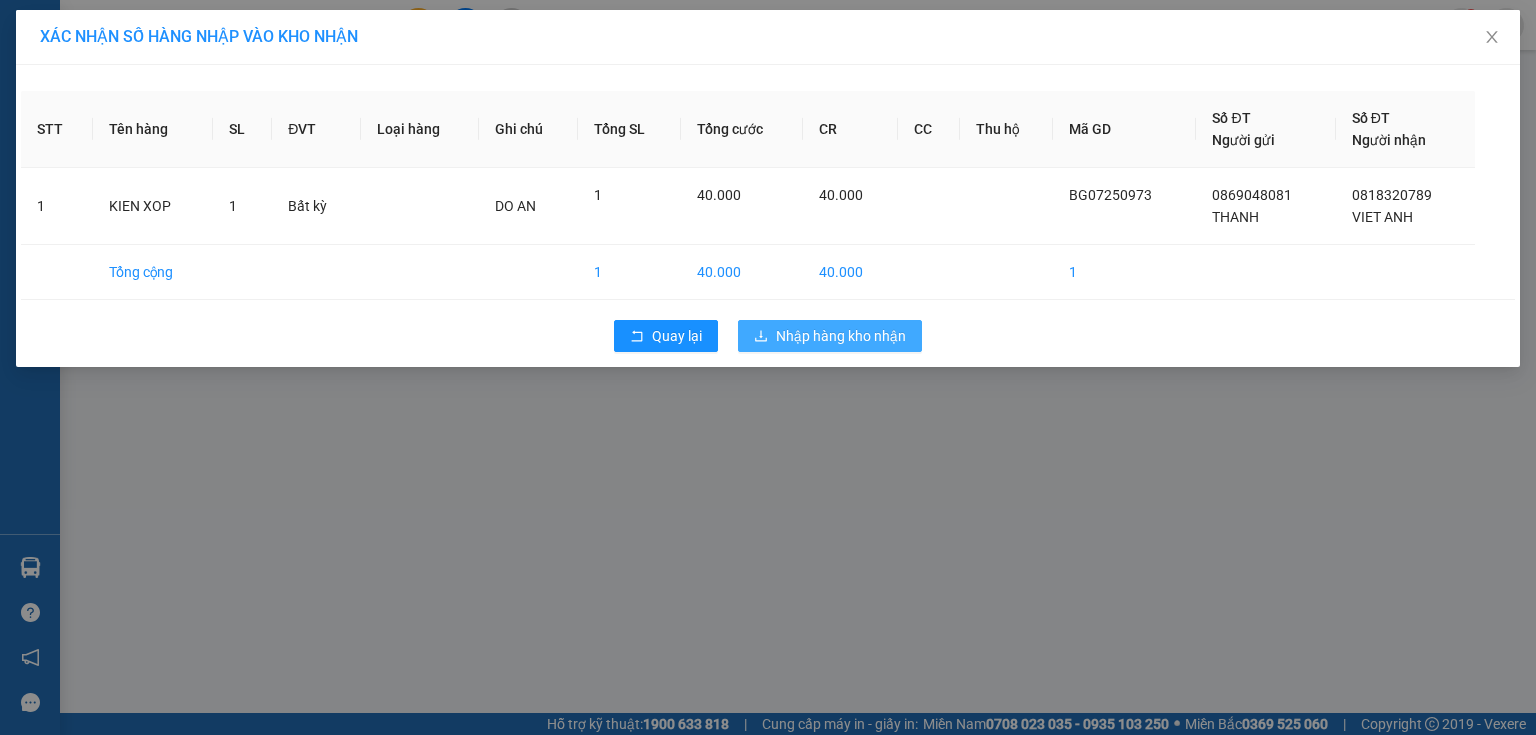 click on "Nhập hàng kho nhận" at bounding box center (841, 336) 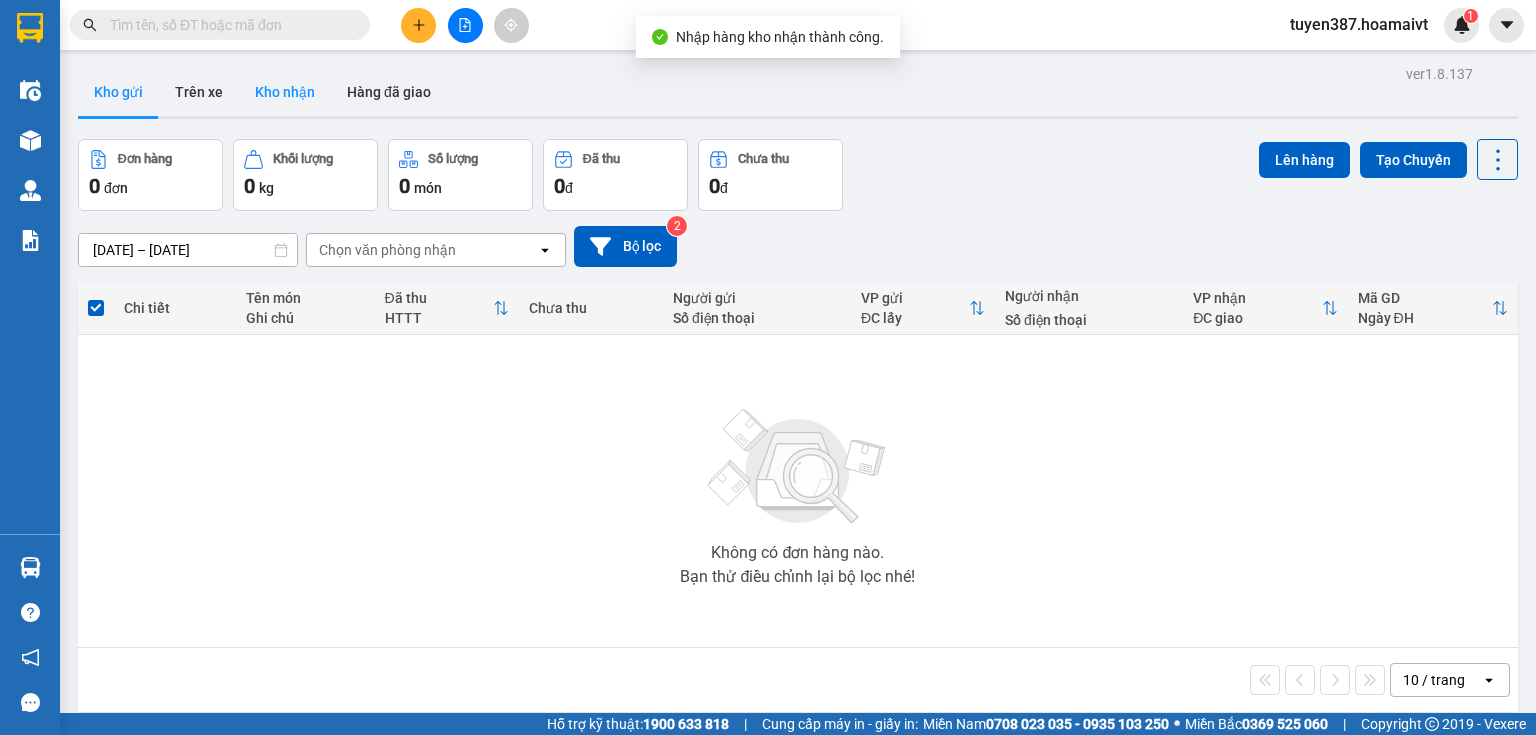 click on "Kho nhận" at bounding box center (285, 92) 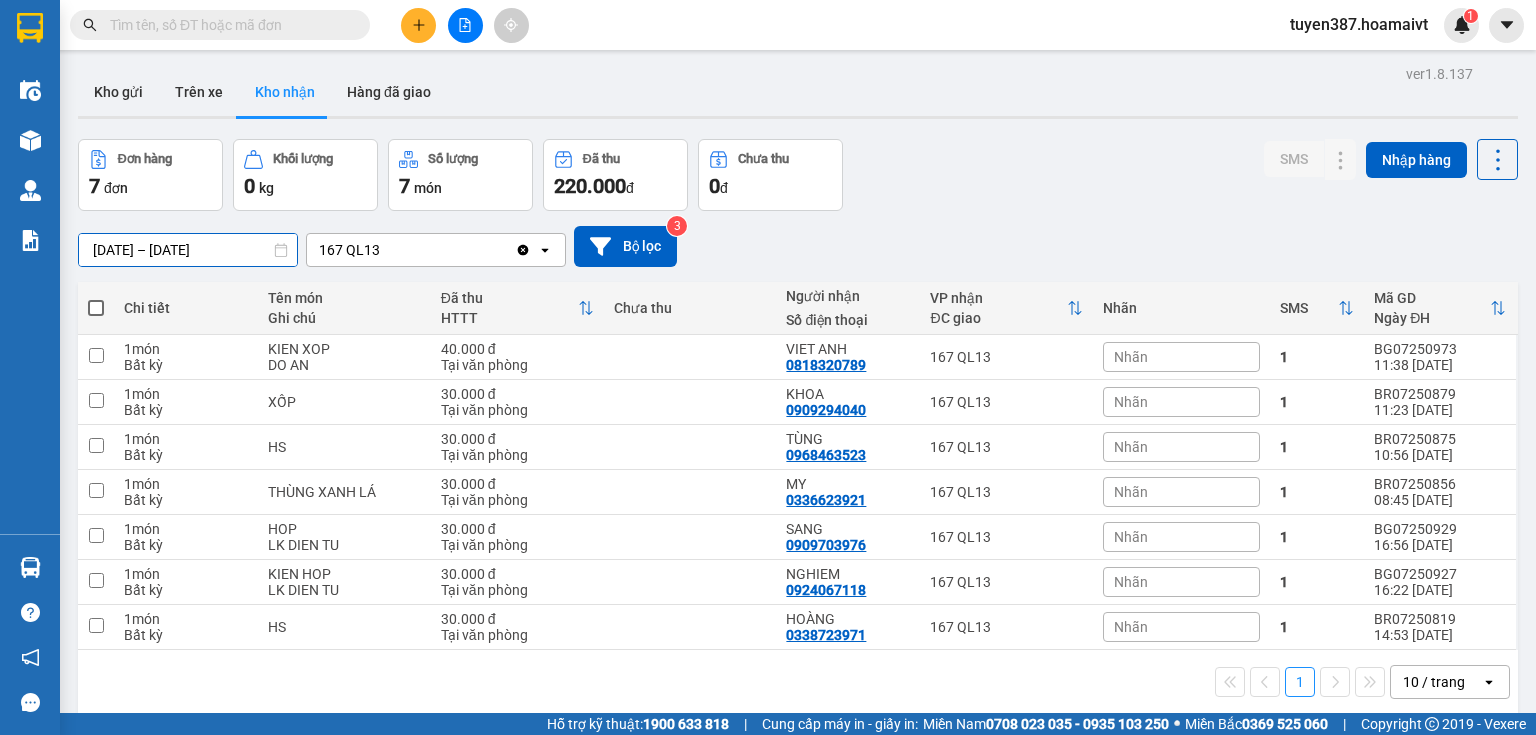 click on "[DATE] – [DATE]" at bounding box center [188, 250] 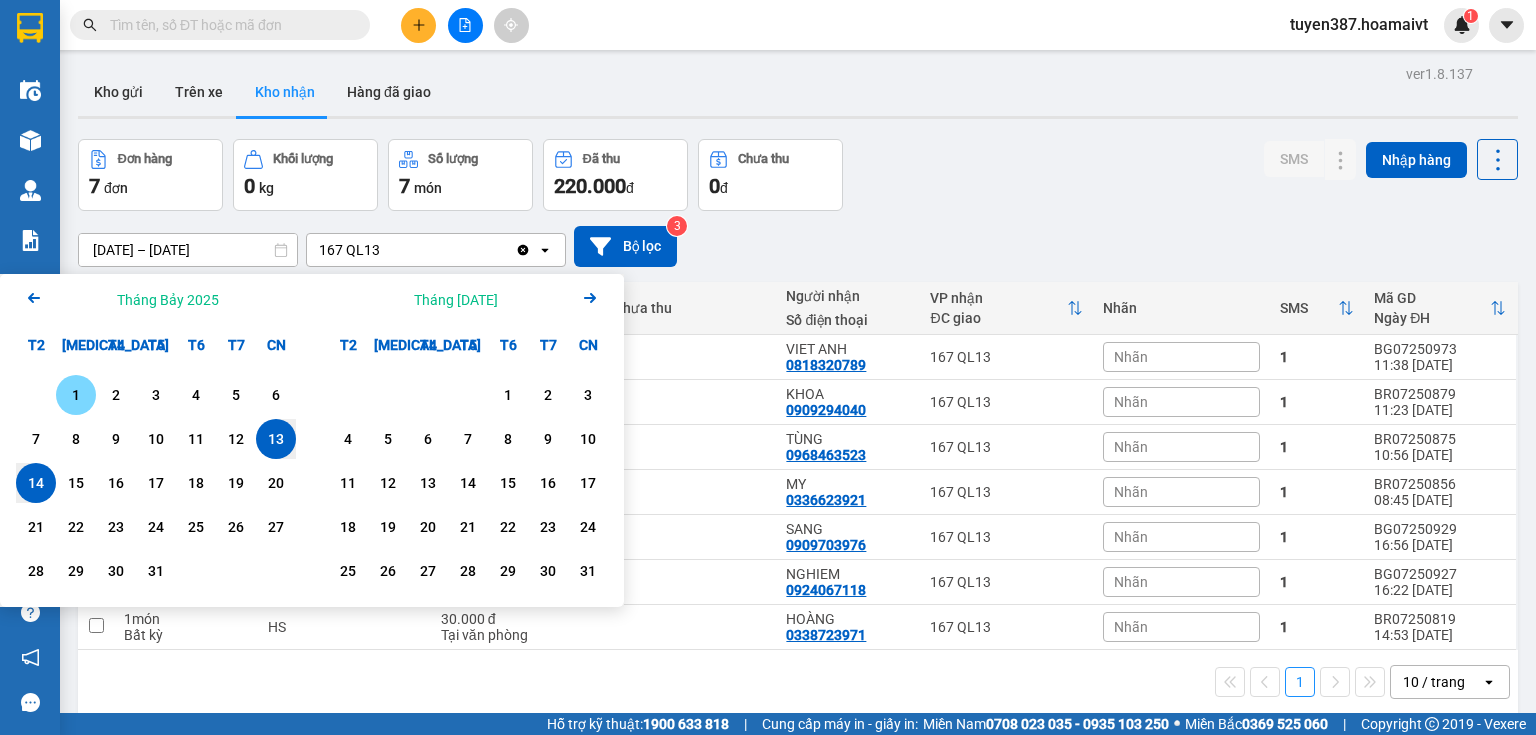 click on "1" at bounding box center (76, 395) 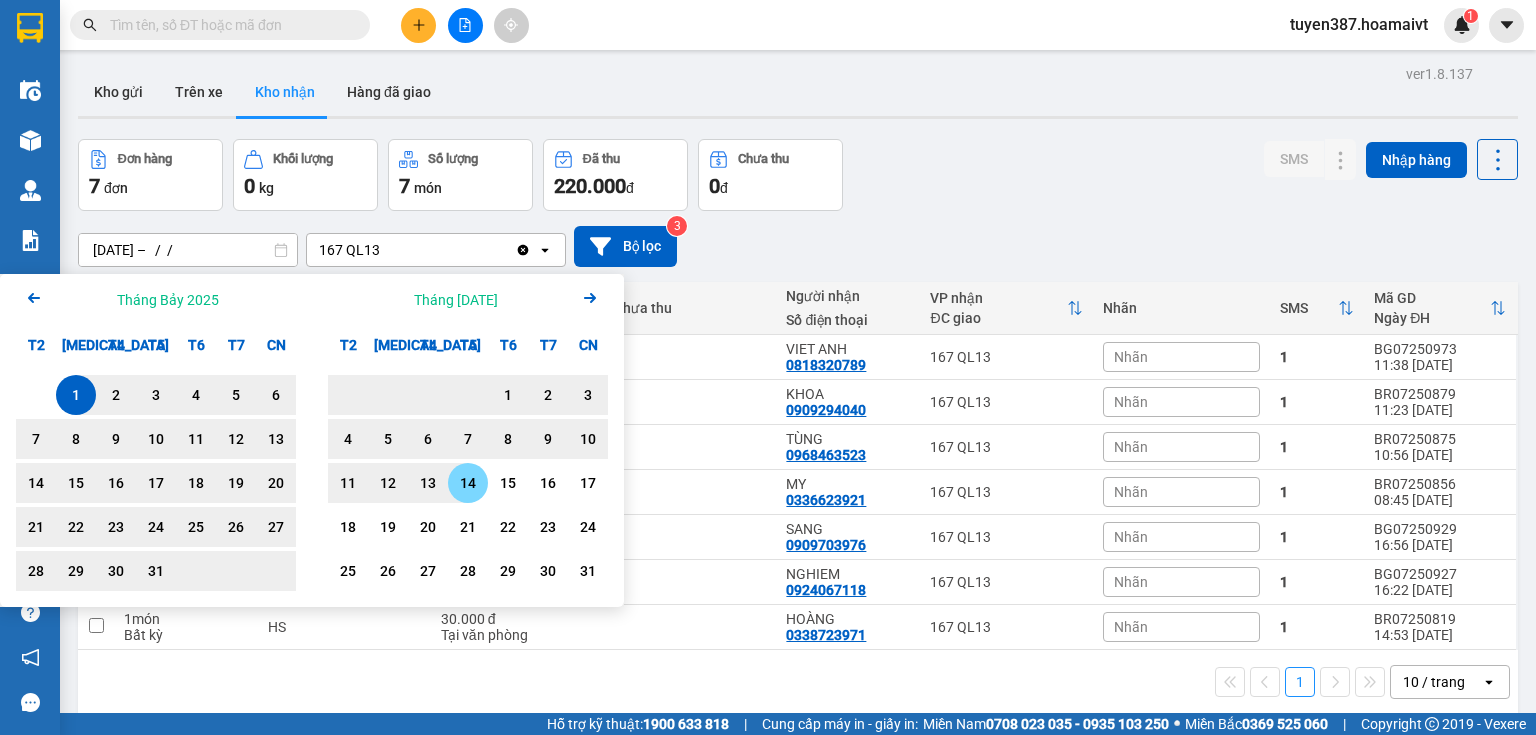 click on "14" at bounding box center (468, 483) 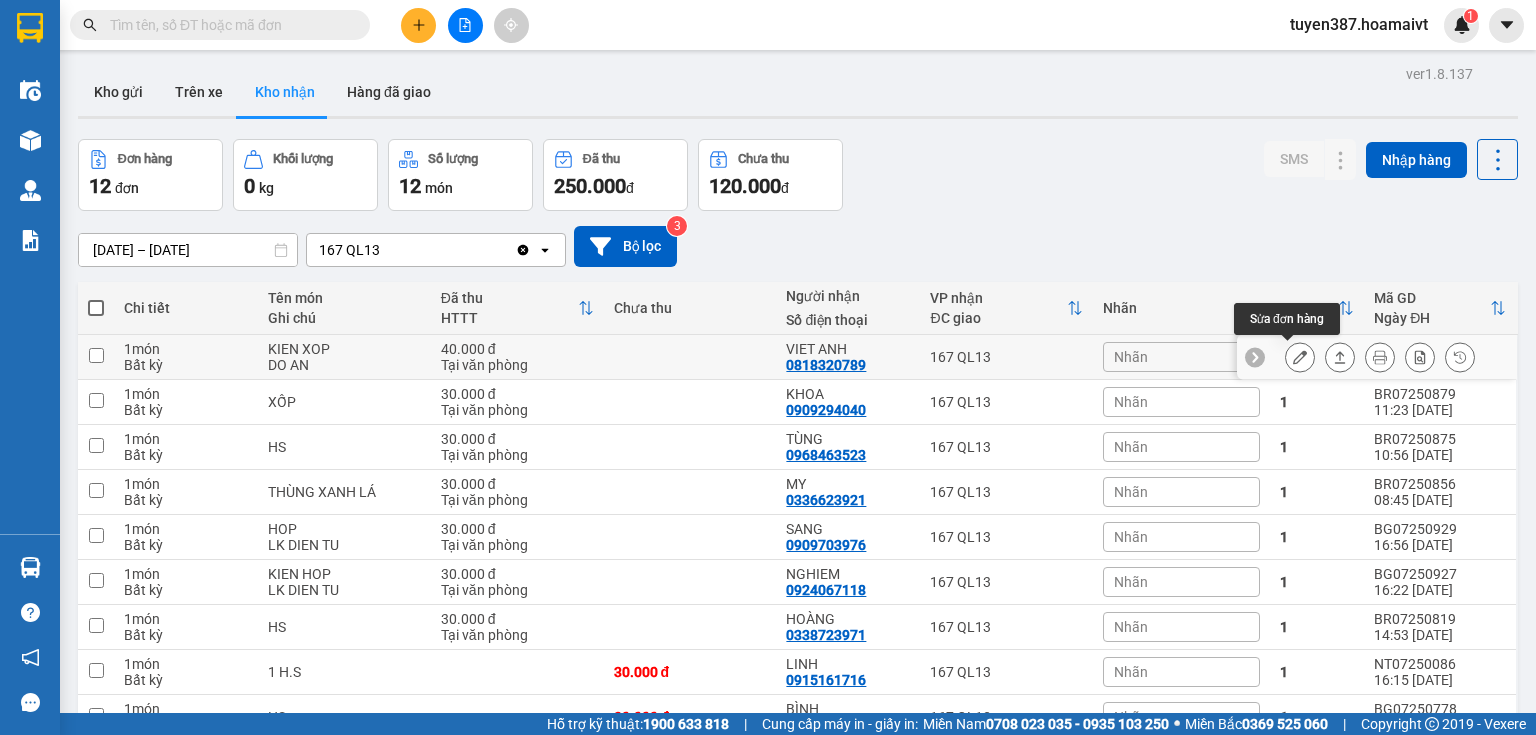 click 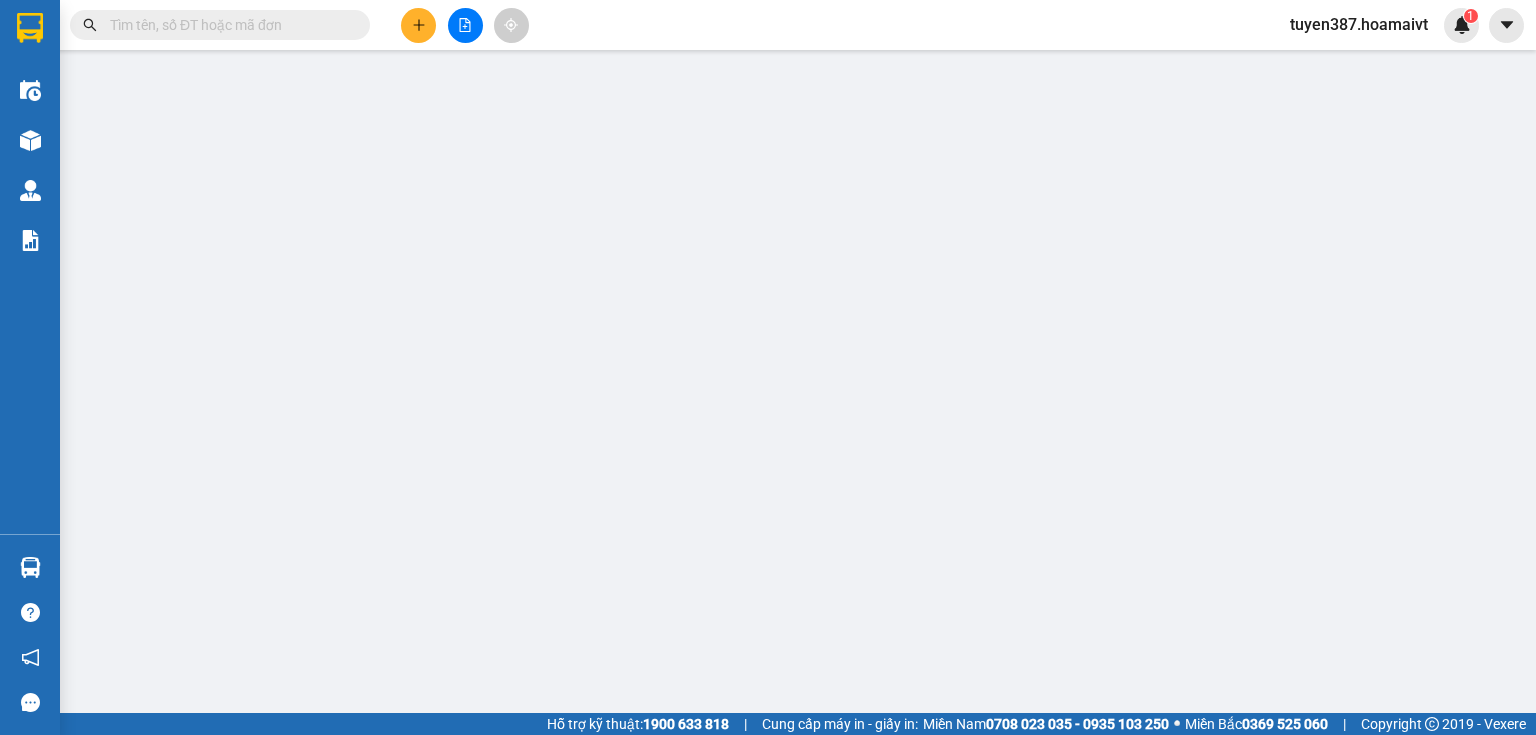 type on "0869048081" 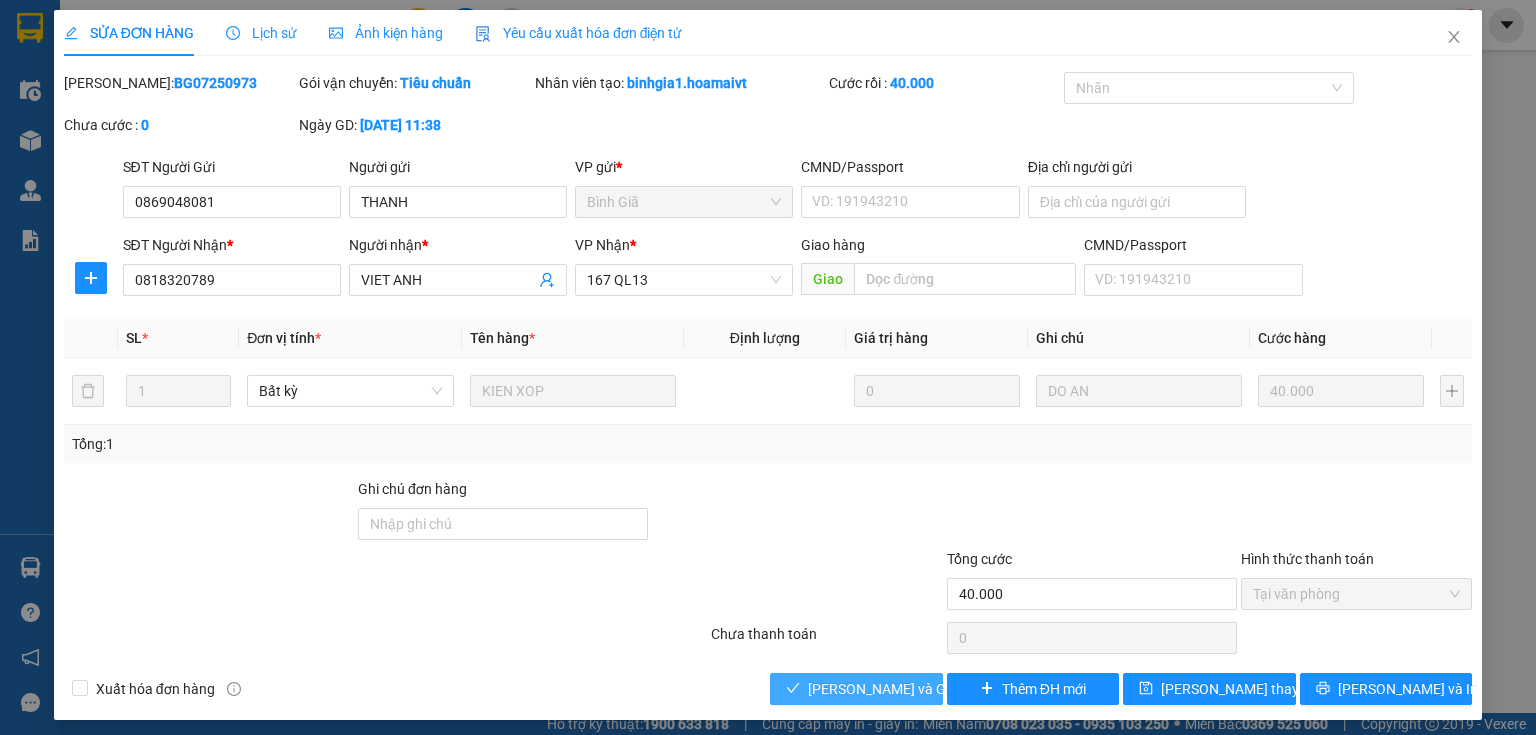 click on "[PERSON_NAME] và Giao hàng" at bounding box center [904, 689] 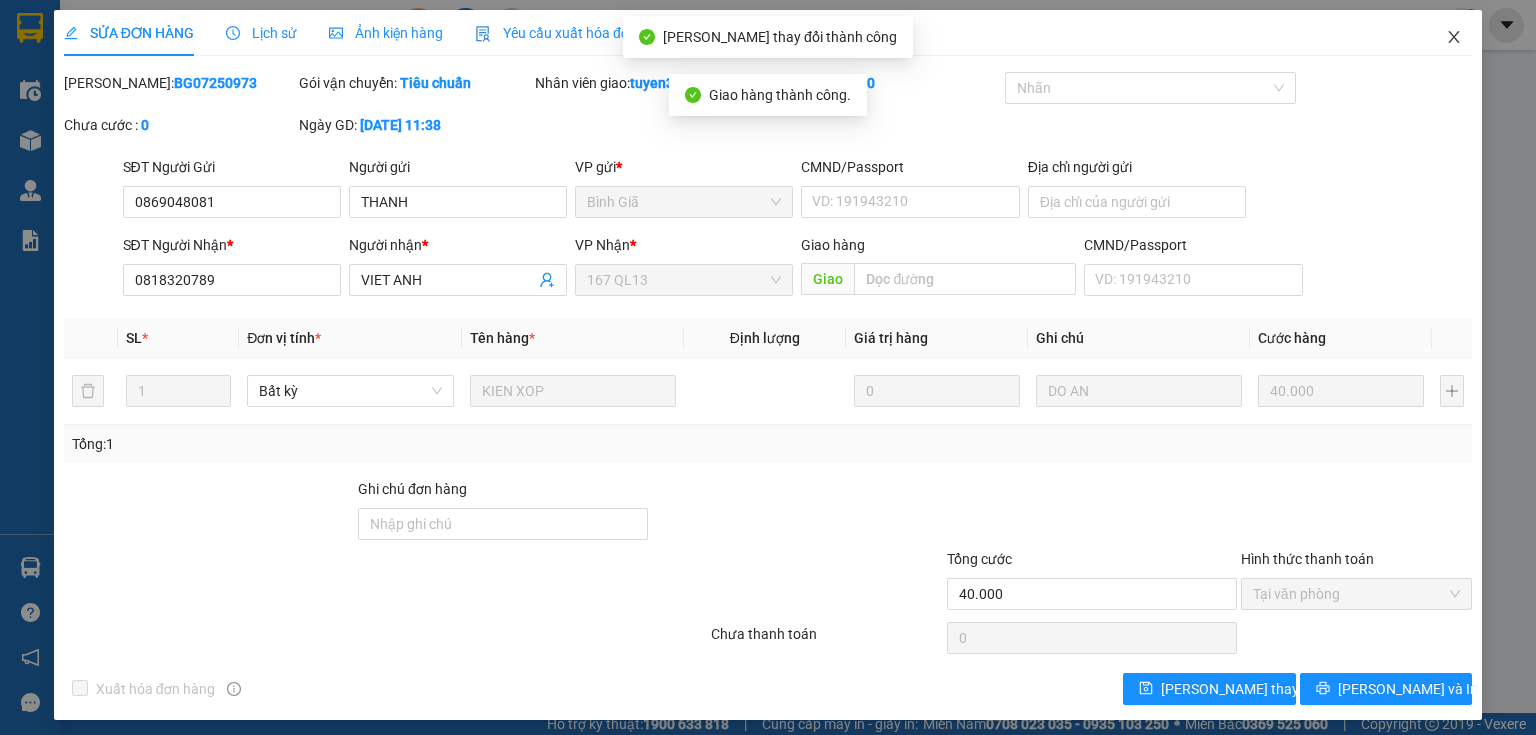 click 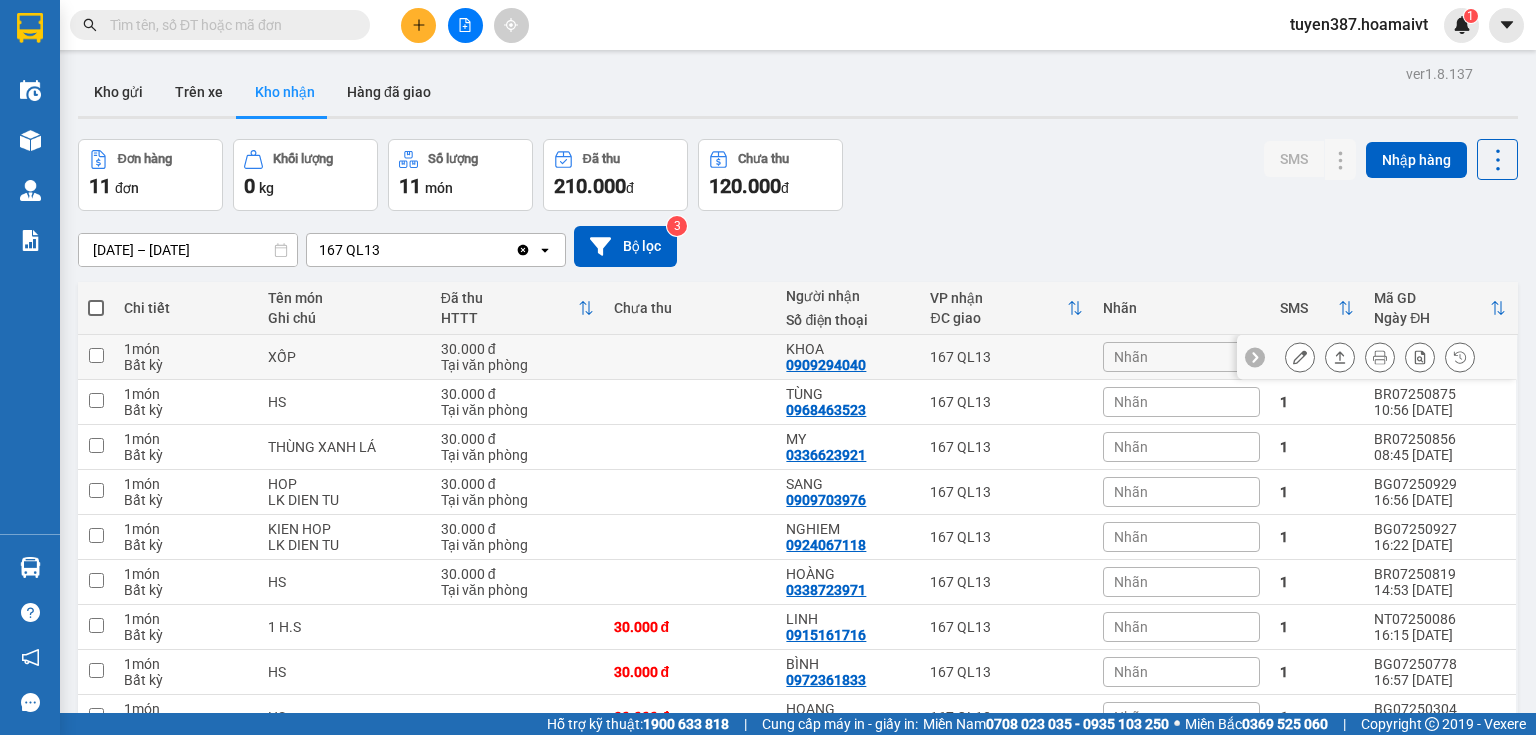 click 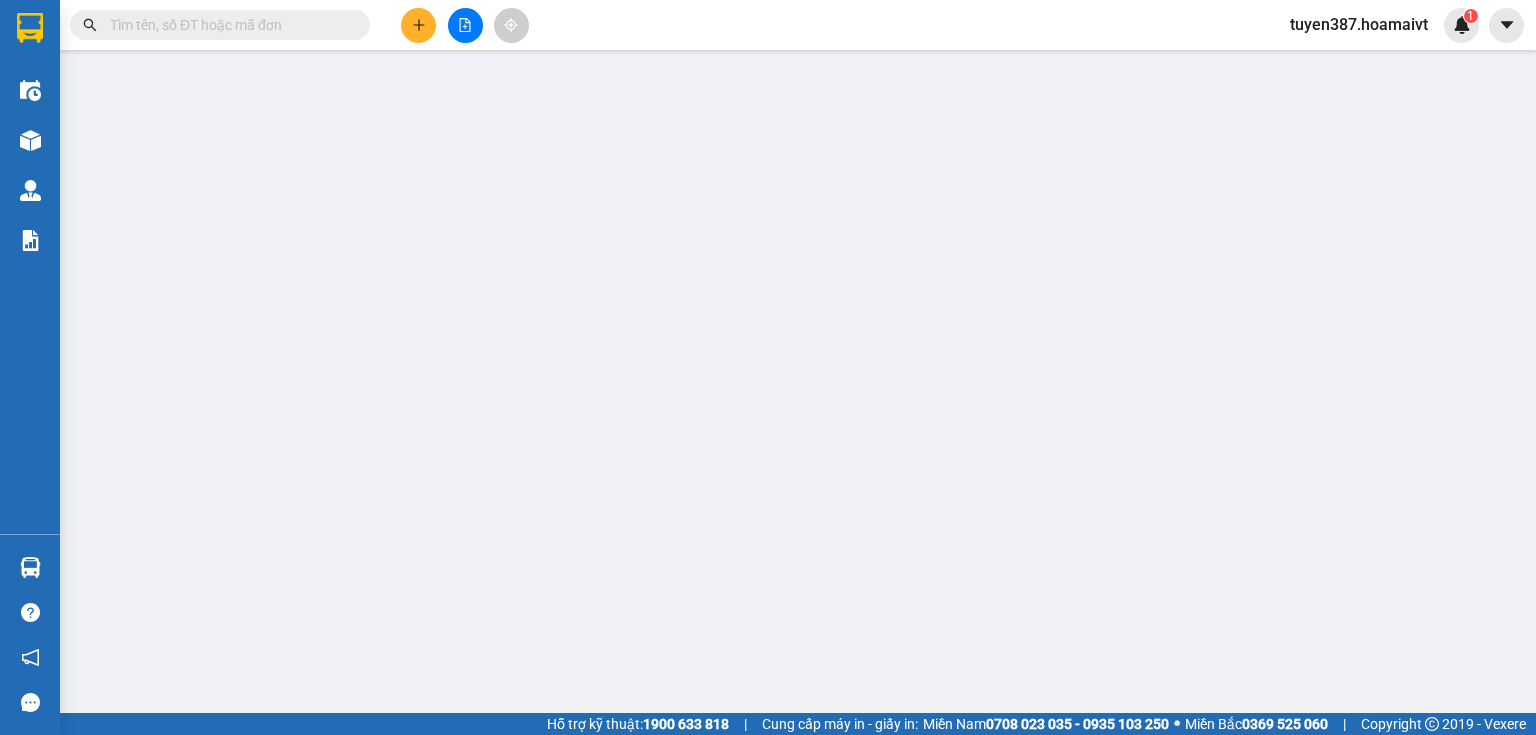 type on "0933377003" 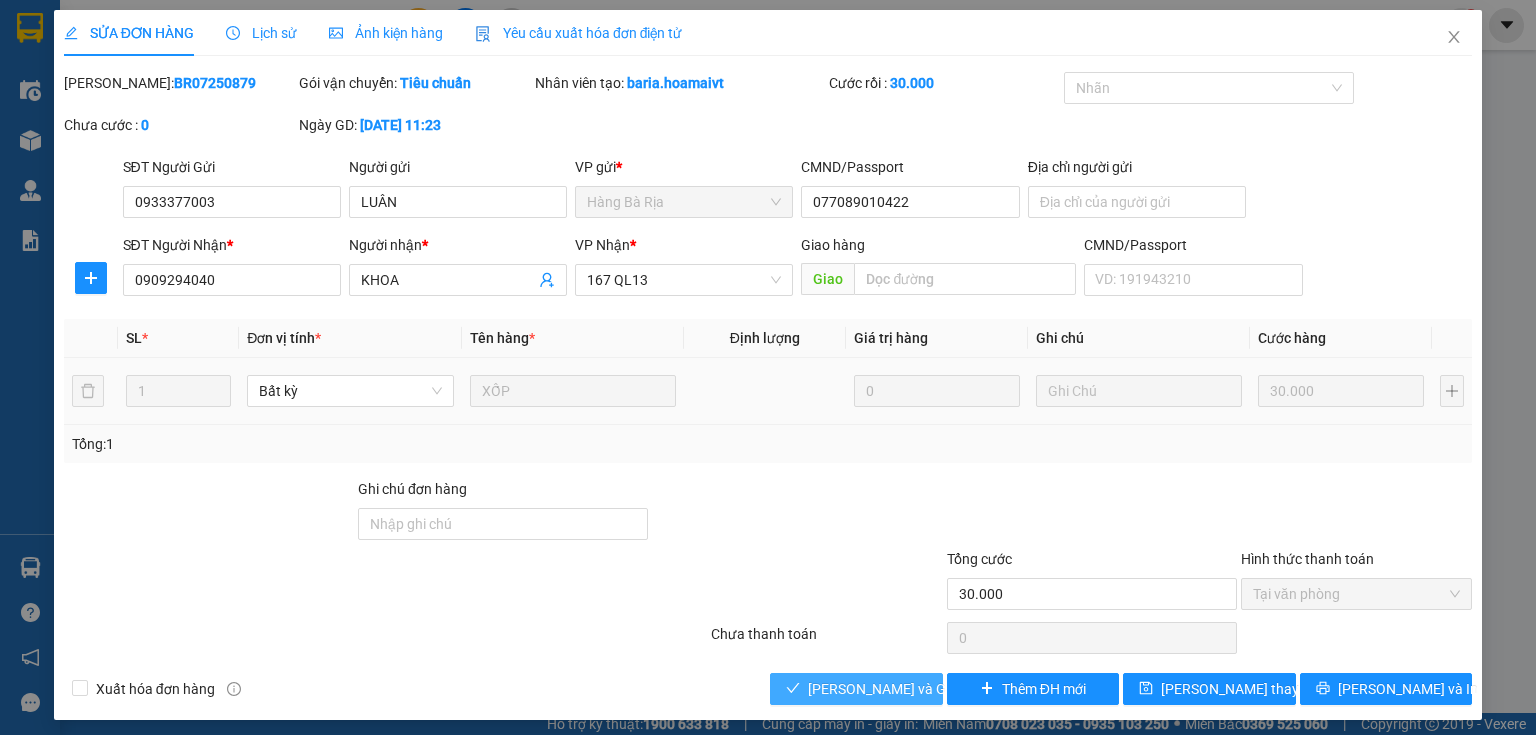drag, startPoint x: 873, startPoint y: 690, endPoint x: 1009, endPoint y: 406, distance: 314.8841 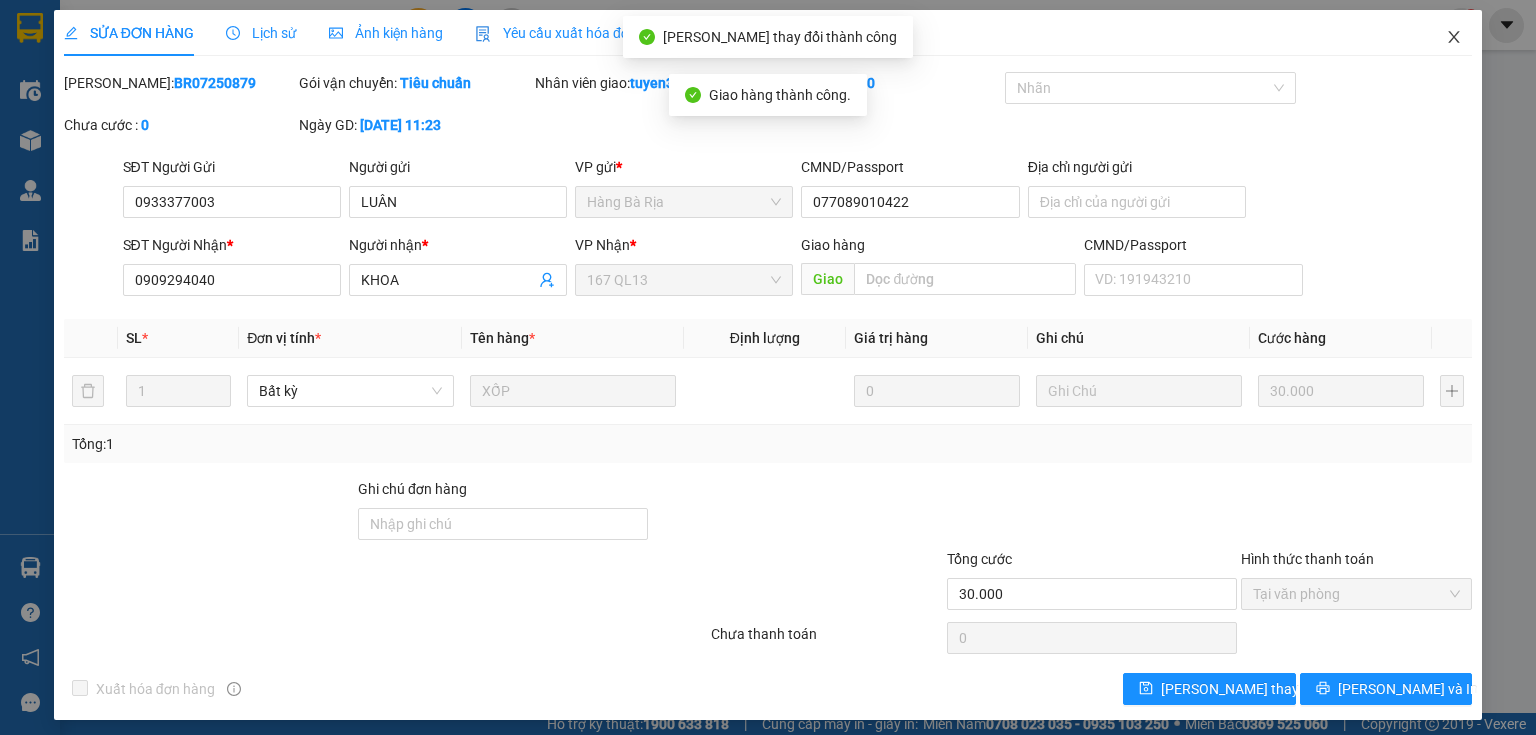 click 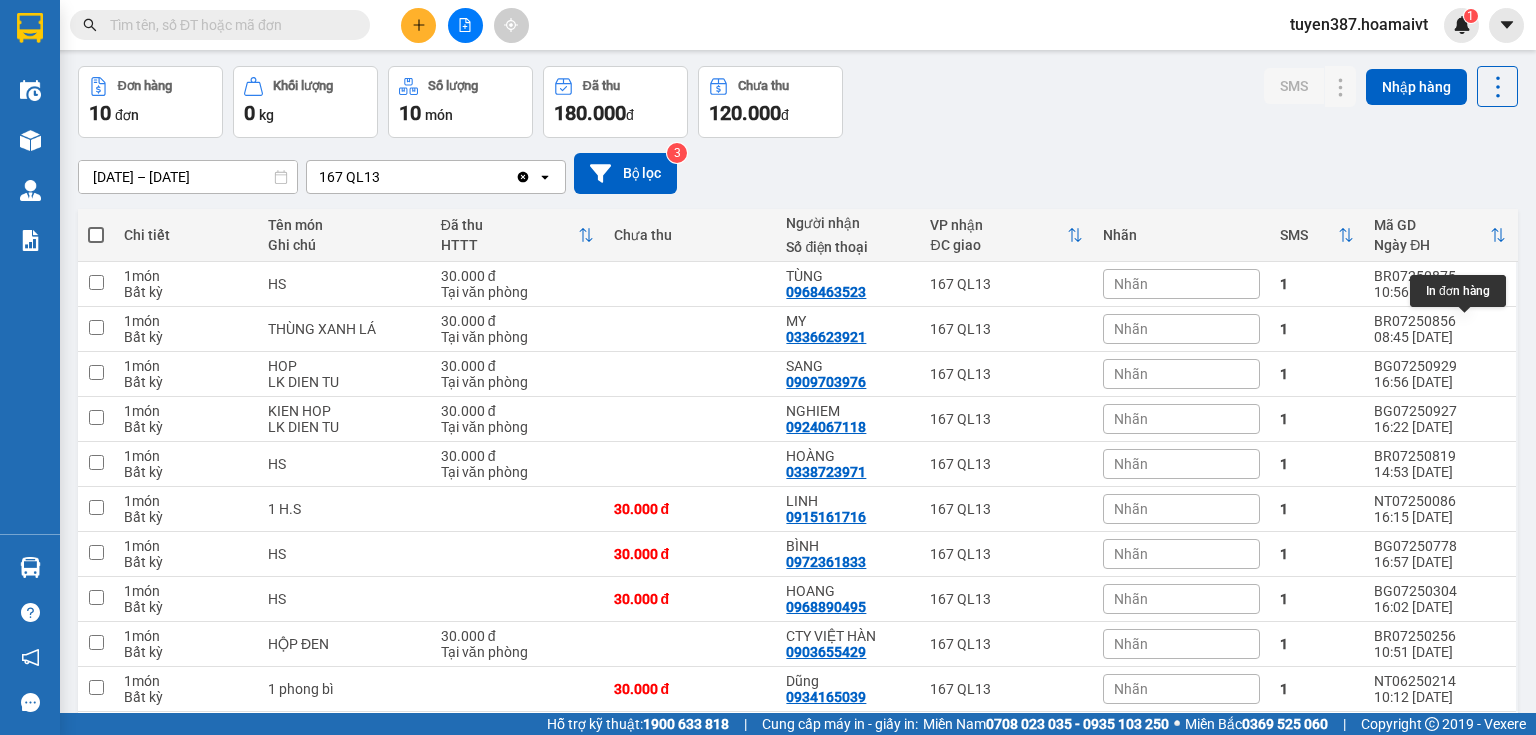scroll, scrollTop: 0, scrollLeft: 0, axis: both 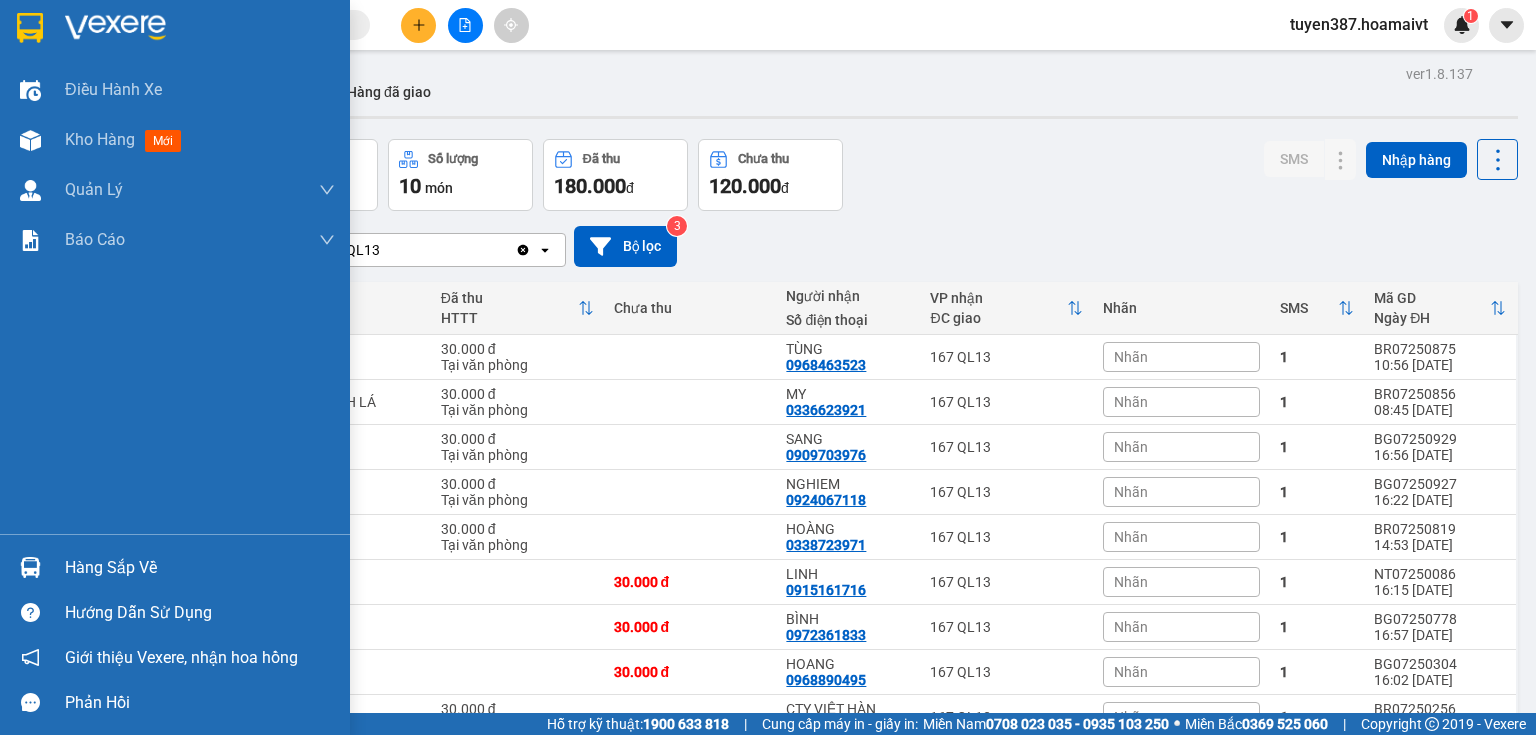 click at bounding box center (30, 567) 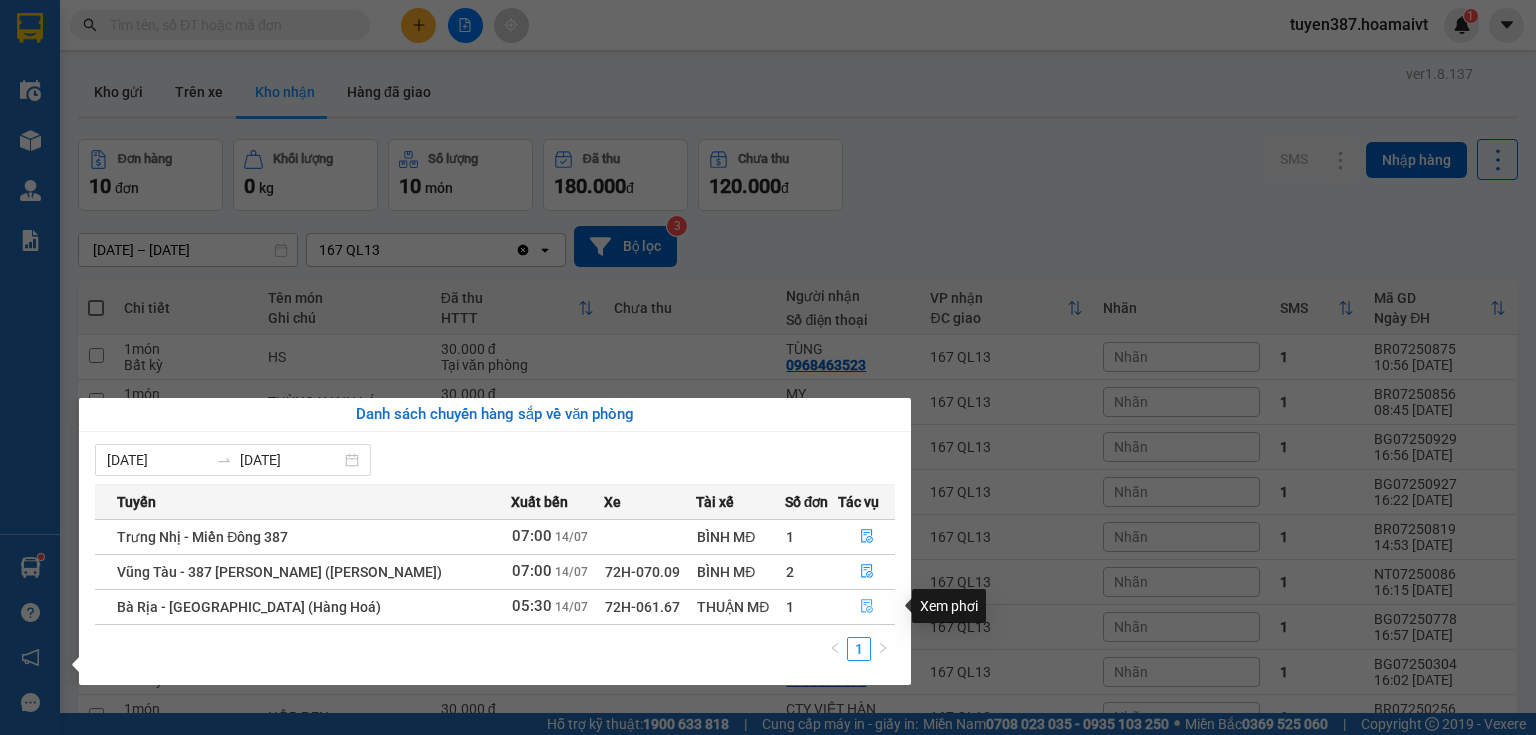 click 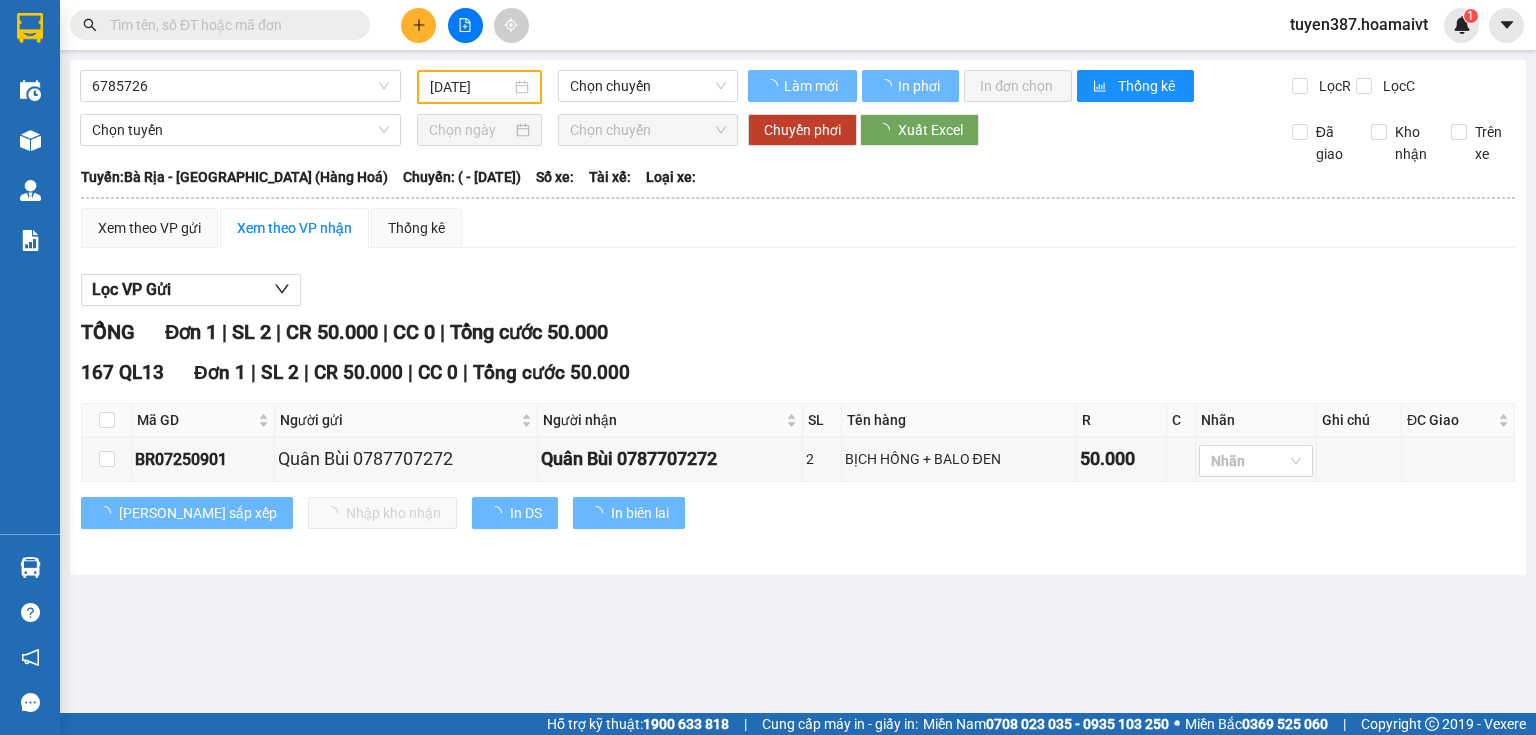 type on "[DATE]" 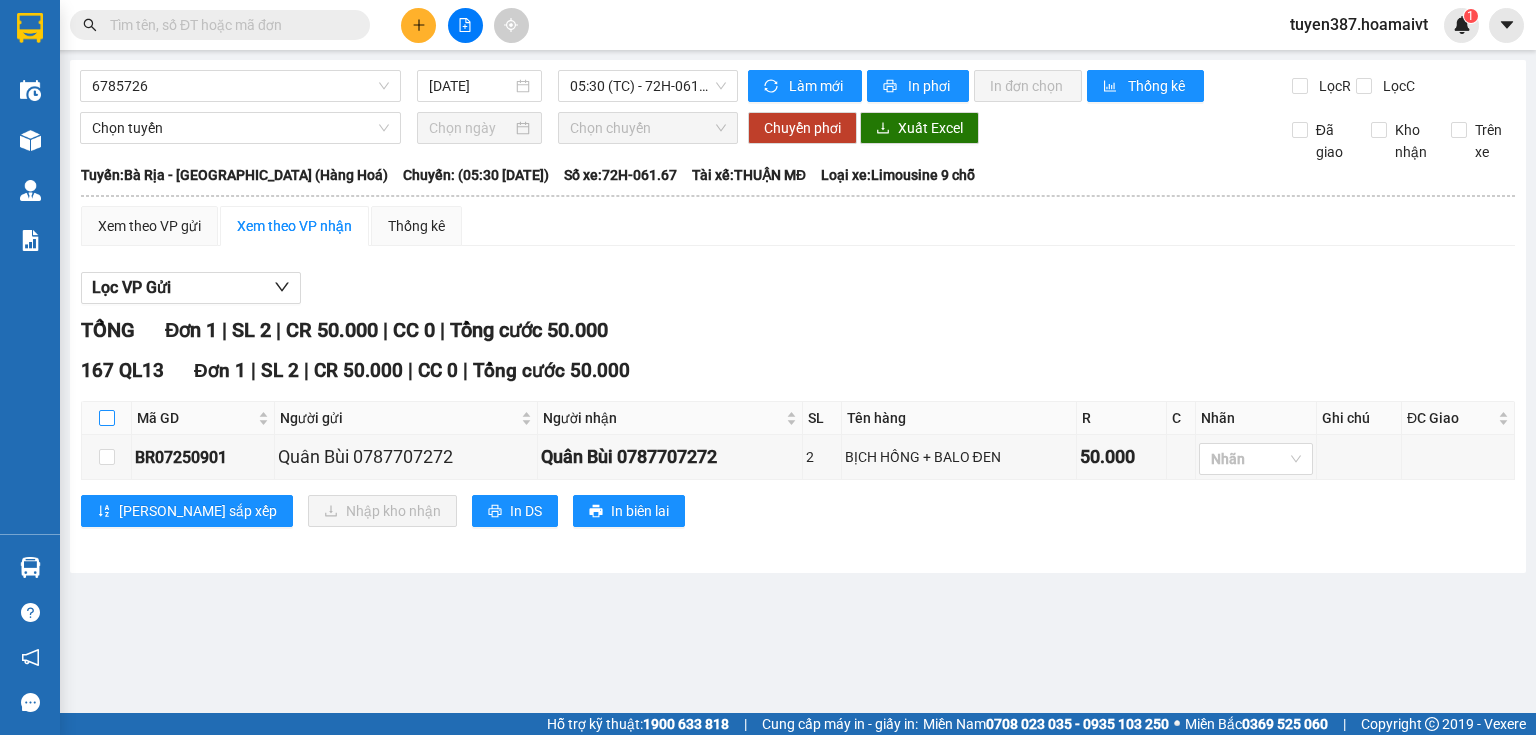 click at bounding box center (107, 418) 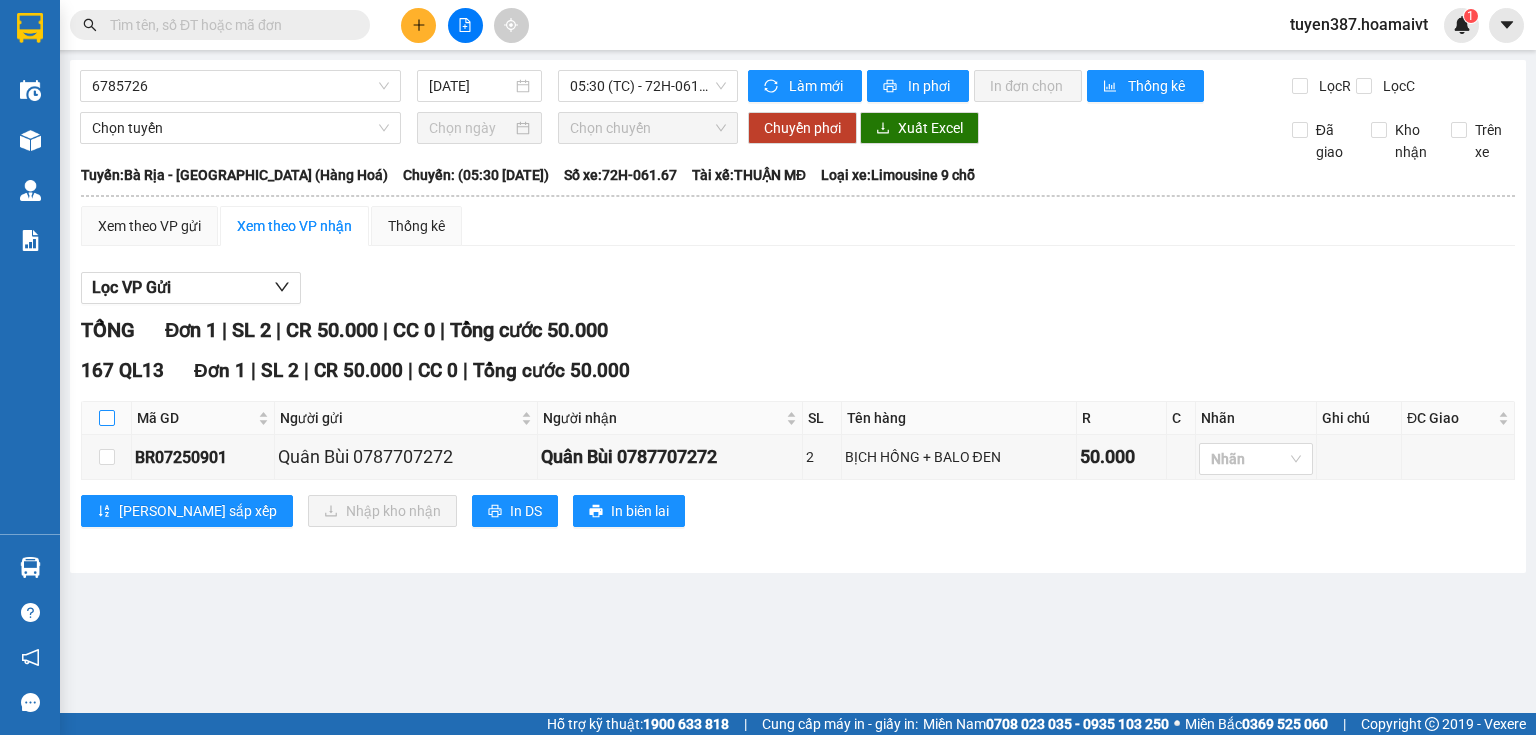 checkbox on "true" 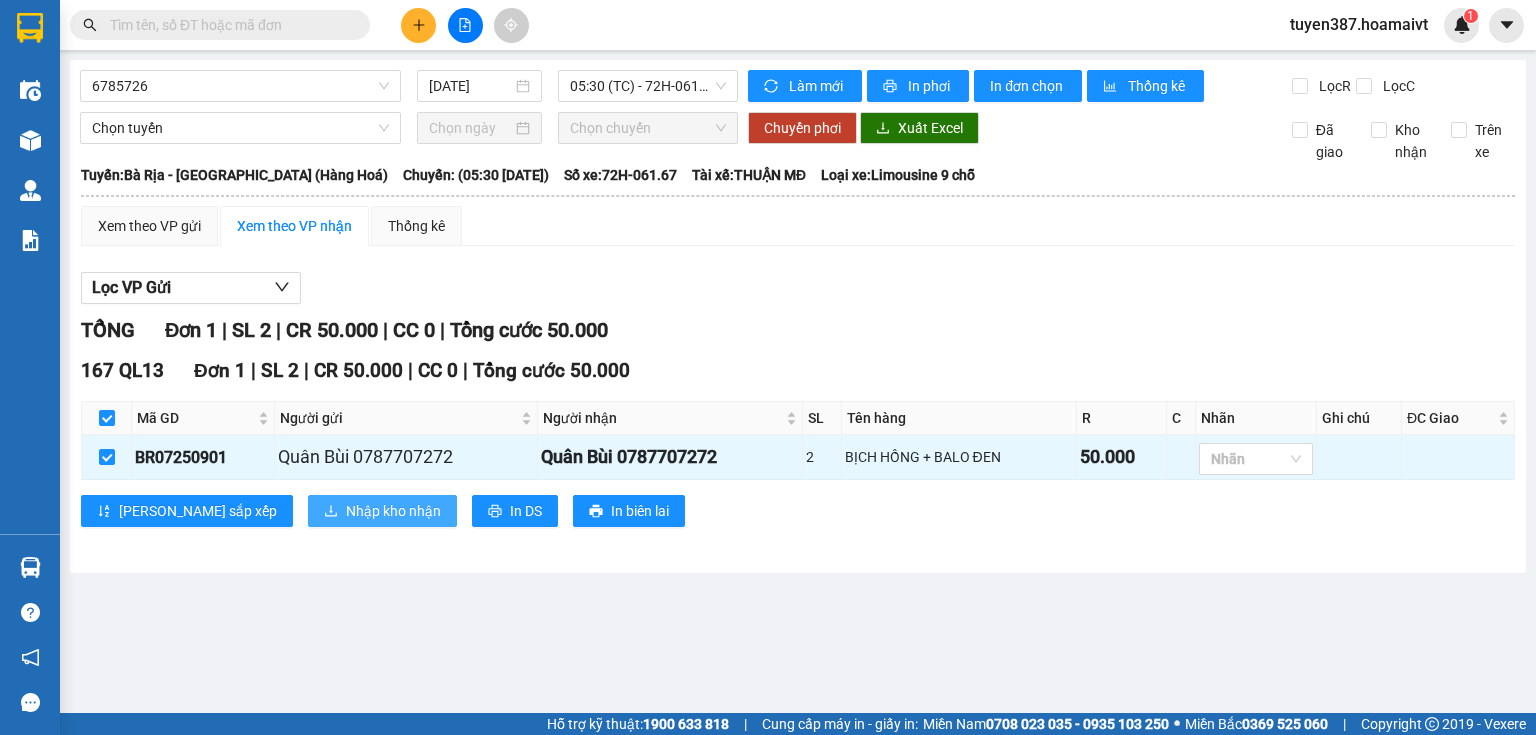 click on "Nhập kho nhận" at bounding box center (393, 511) 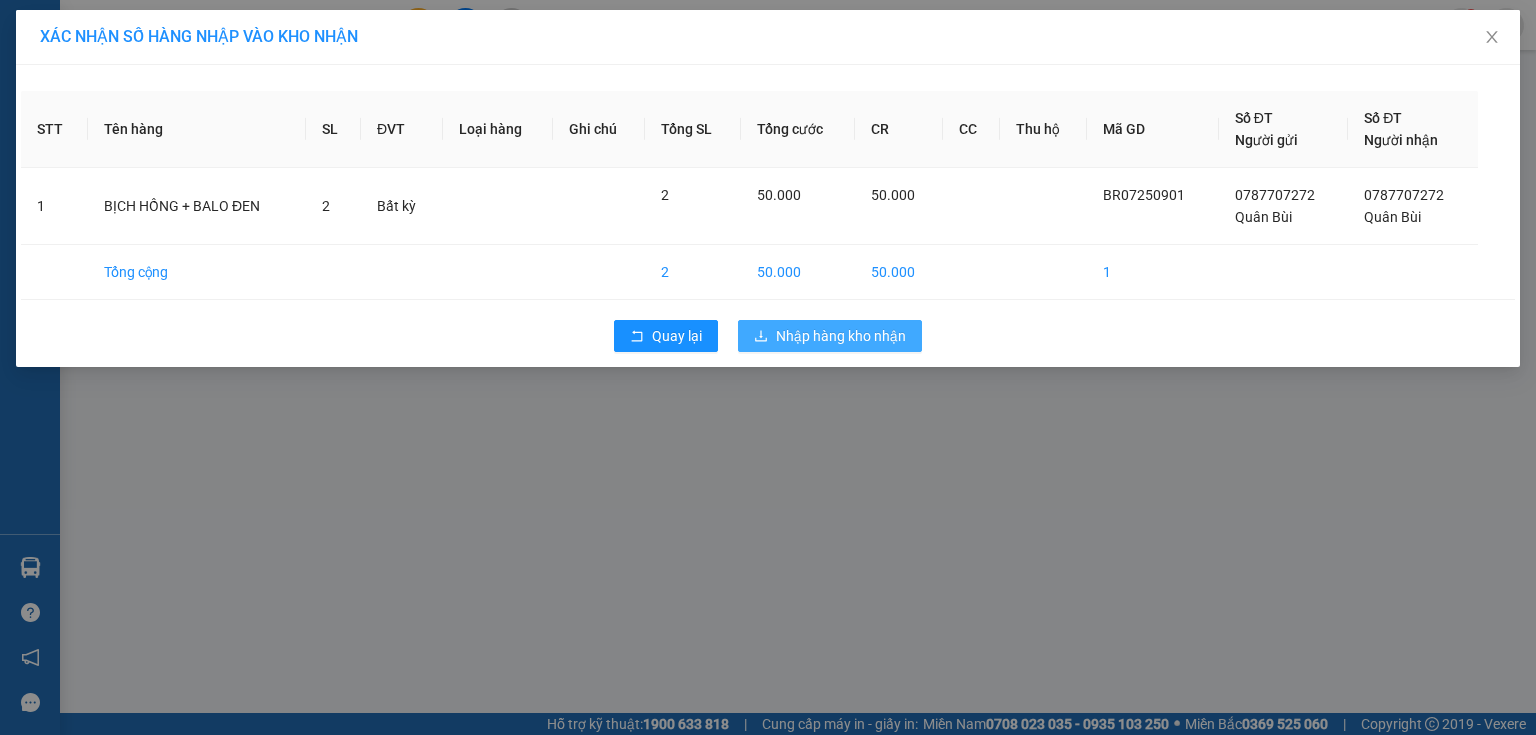 click on "Nhập hàng kho nhận" at bounding box center (841, 336) 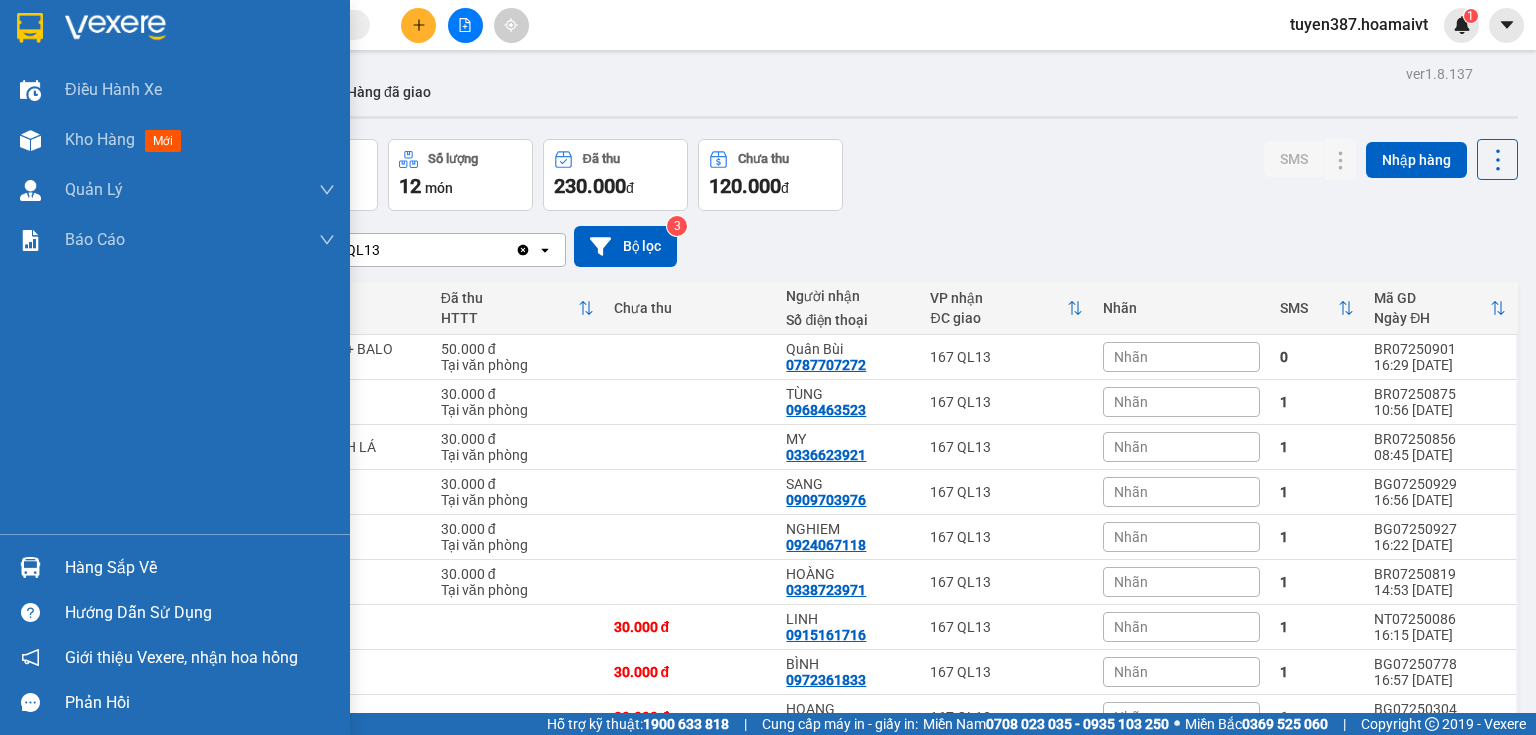 click at bounding box center (30, 567) 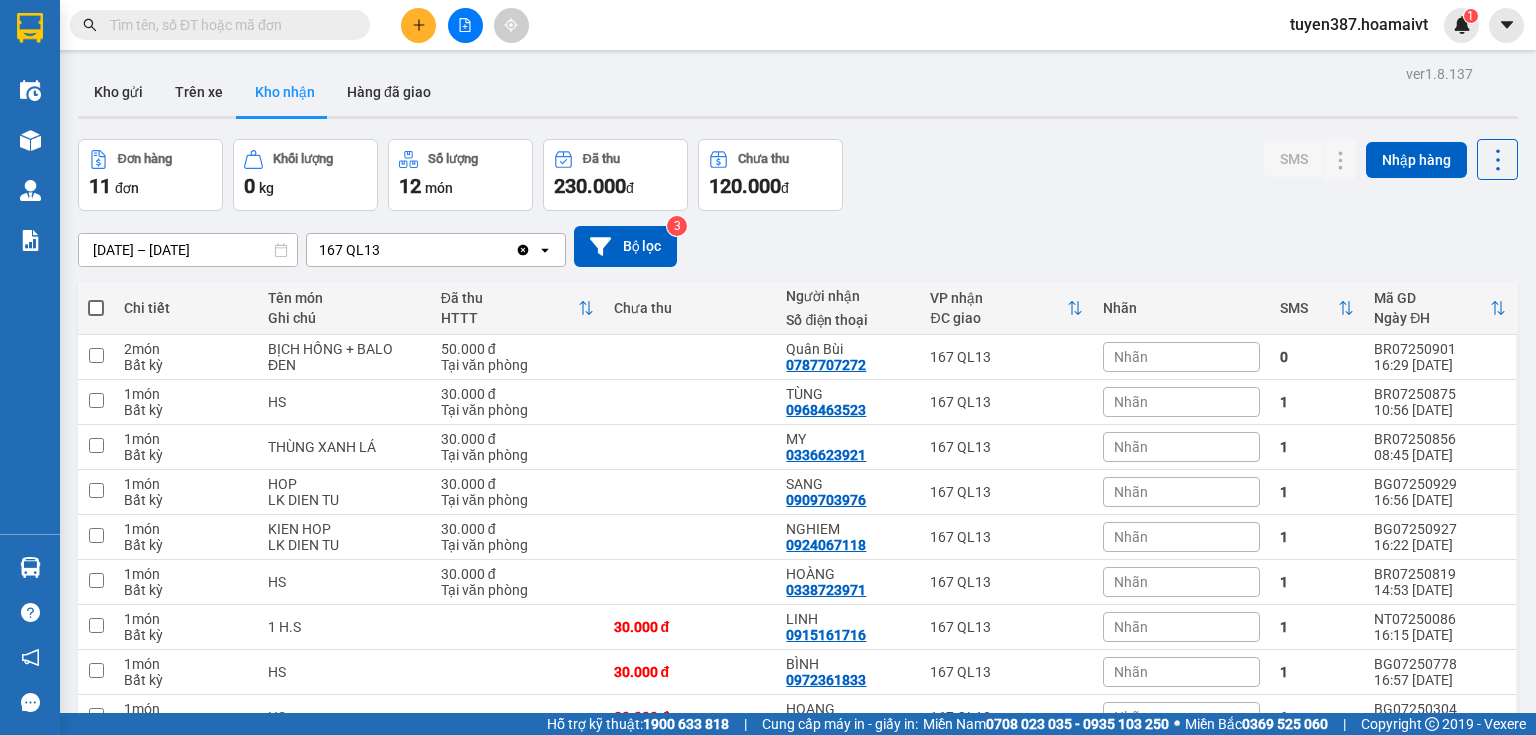 click on "Kết quả tìm kiếm ( 0 )  Bộ lọc  No Data tuyen387.hoamaivt 1     Điều hành xe     Kho hàng mới     Quản [PERSON_NAME] lý chuyến Quản lý khách hàng mới     Báo cáo Báo cáo dòng tiền (nhân viên) Doanh số tạo đơn theo VP gửi (nhân viên) Hàng sắp về Hướng dẫn sử dụng Giới thiệu Vexere, nhận hoa hồng Phản hồi Phần mềm hỗ trợ bạn tốt chứ? ver  1.8.137 Kho gửi Trên xe Kho nhận Hàng đã giao Đơn hàng 11 đơn Khối lượng 0 kg Số lượng 12 món Đã thu 230.000  đ Chưa thu 120.000  đ SMS Nhập hàng [DATE] – [DATE] Press the down arrow key to interact with the calendar and select a date. Press the escape button to close the calendar. Selected date range is from [DATE] to [DATE]. 167 QL13 Clear value open Bộ lọc 3 Chi tiết Tên món Ghi chú Đã thu HTTT Chưa thu Người nhận Số điện thoại VP nhận ĐC giao Nhãn SMS Mã GD Ngày ĐH 2  món Bất kỳ BỊCH HỒNG + BALO ĐEN" at bounding box center (768, 367) 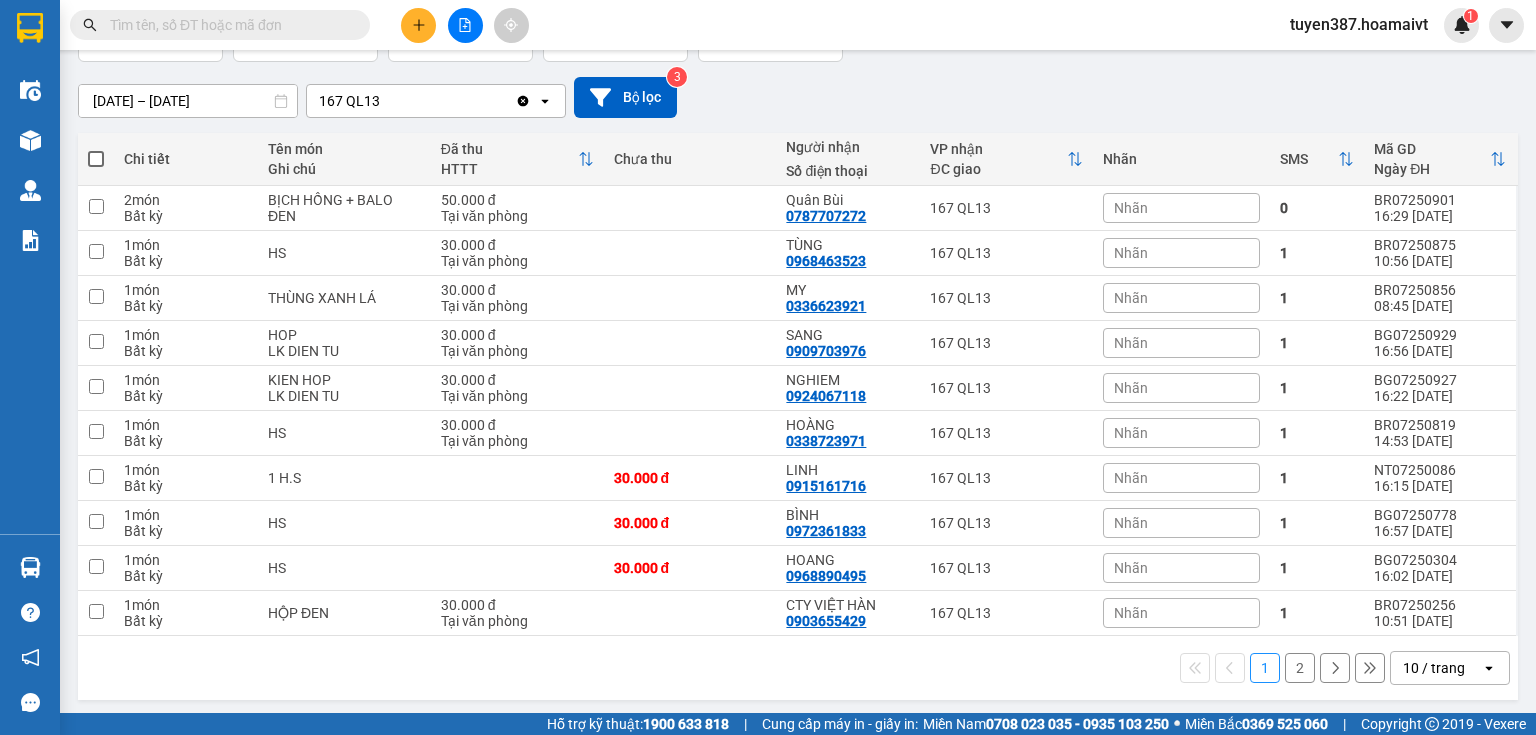 scroll, scrollTop: 150, scrollLeft: 0, axis: vertical 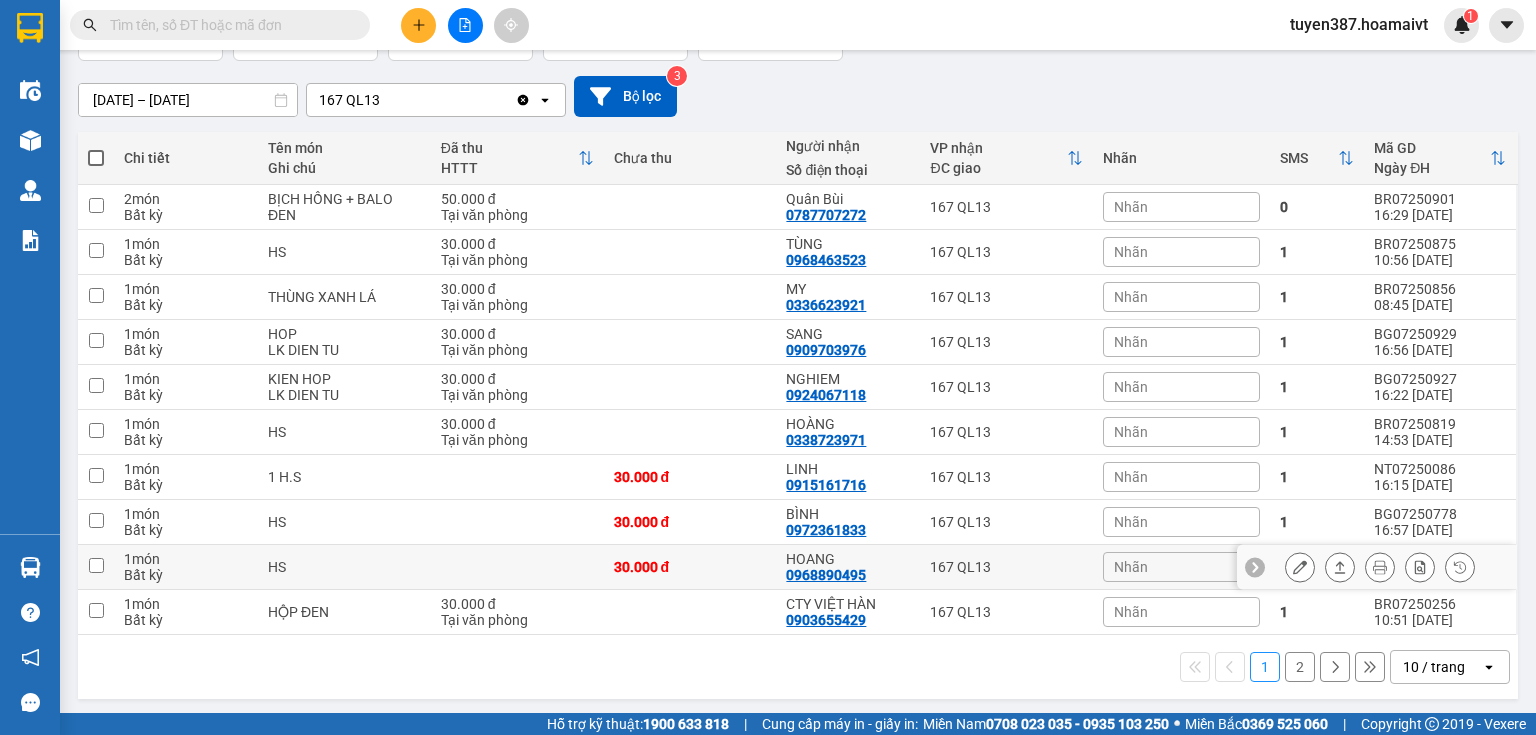 click on "30.000 đ" at bounding box center (690, 567) 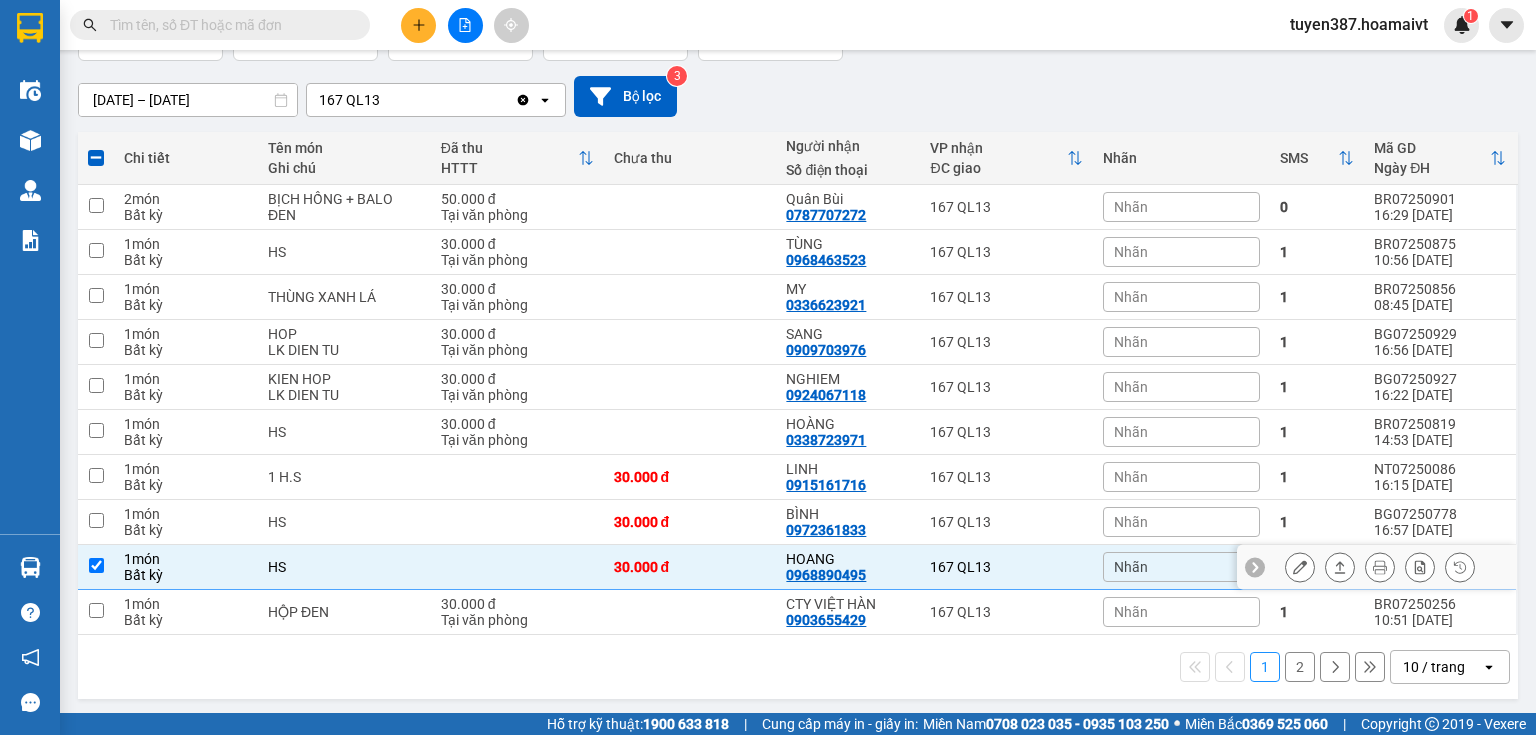 click on "HOANG 0968890495" at bounding box center (848, 567) 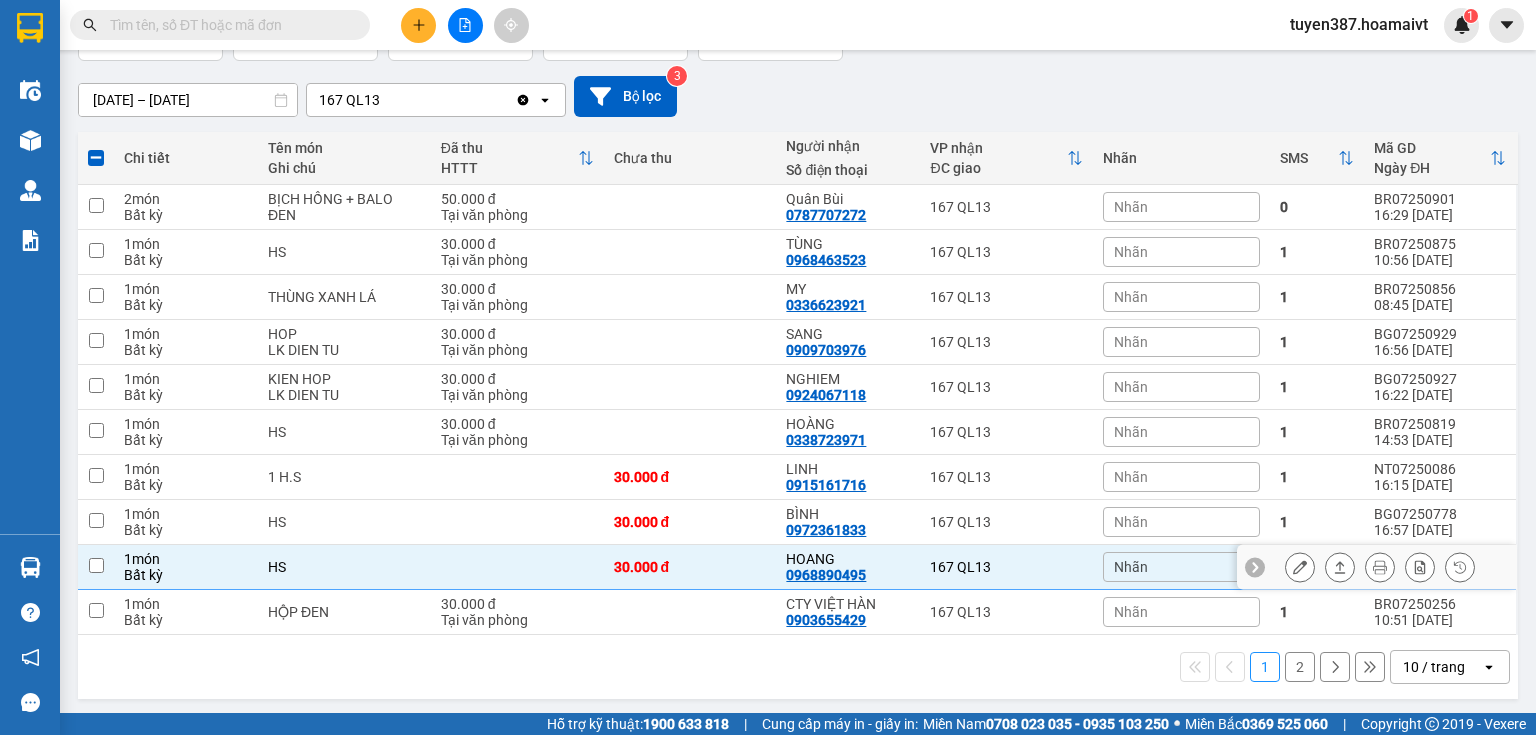 checkbox on "false" 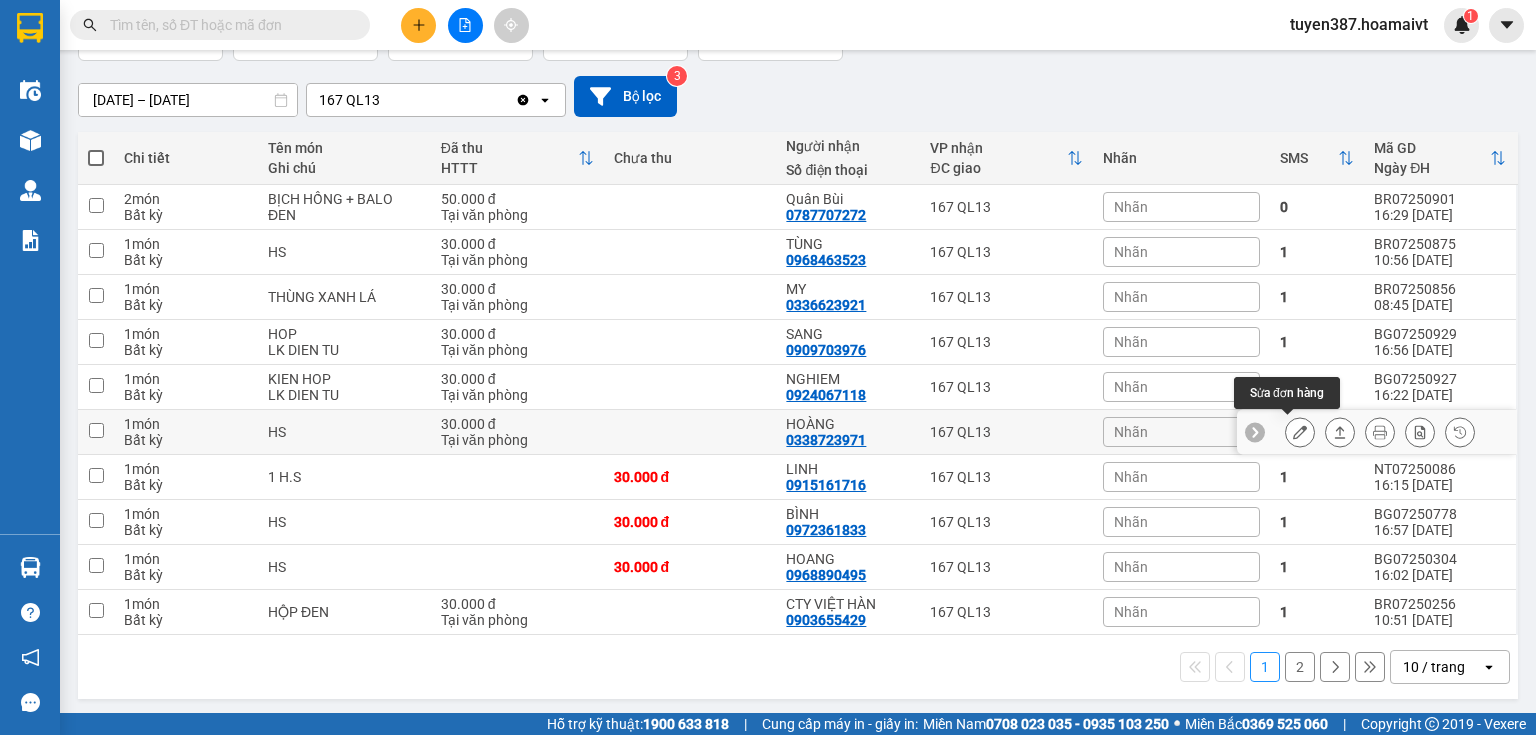 click 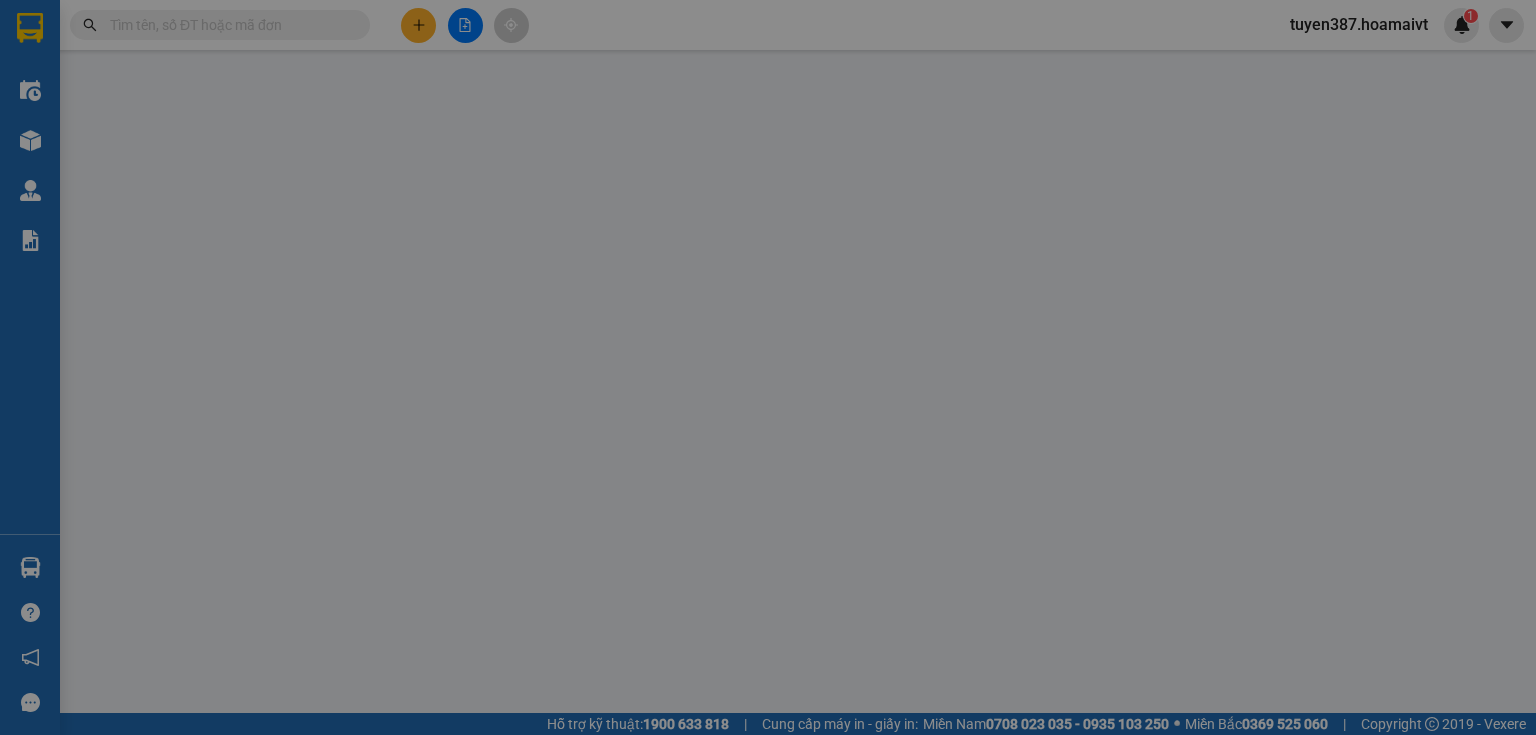 scroll, scrollTop: 0, scrollLeft: 0, axis: both 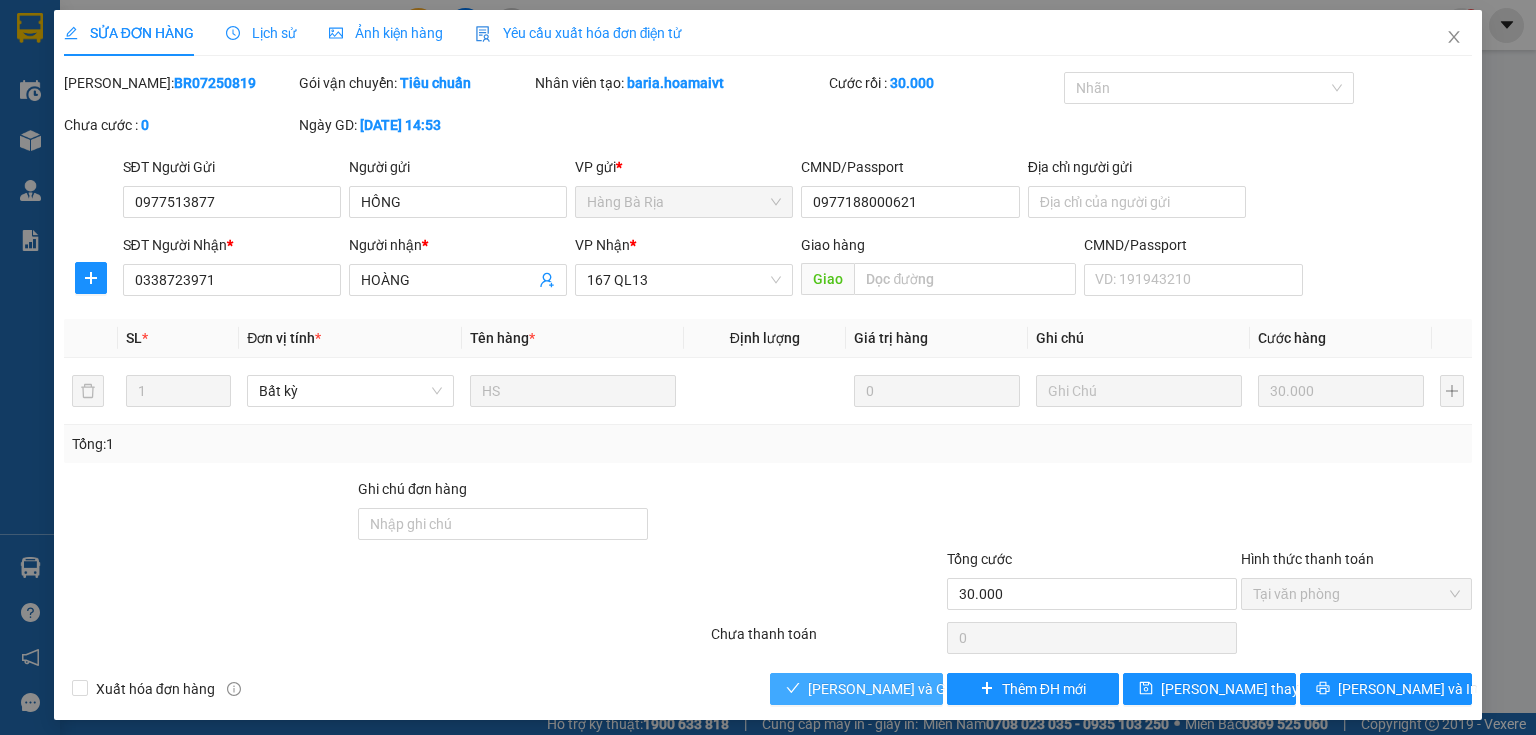 click on "[PERSON_NAME] và Giao hàng" at bounding box center (904, 689) 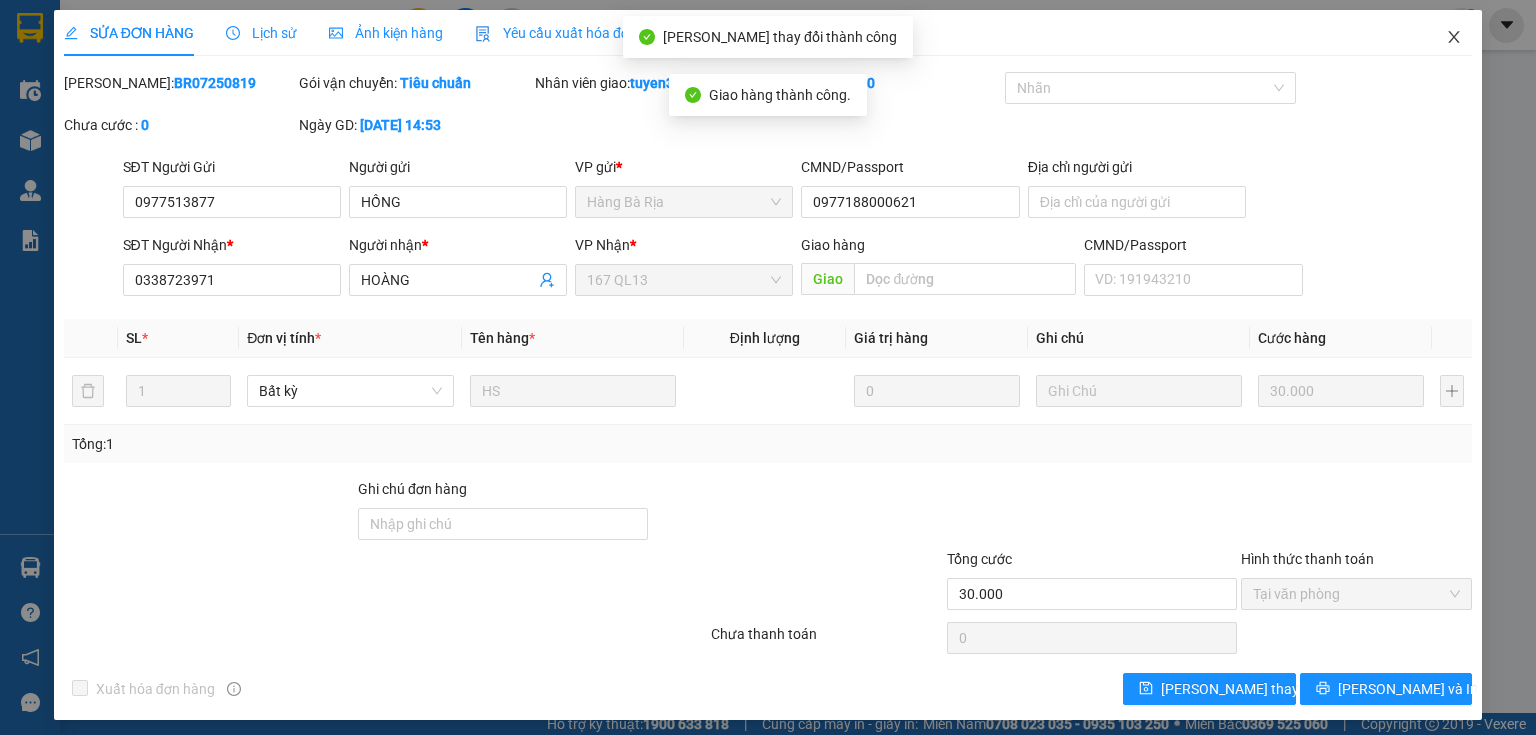 click 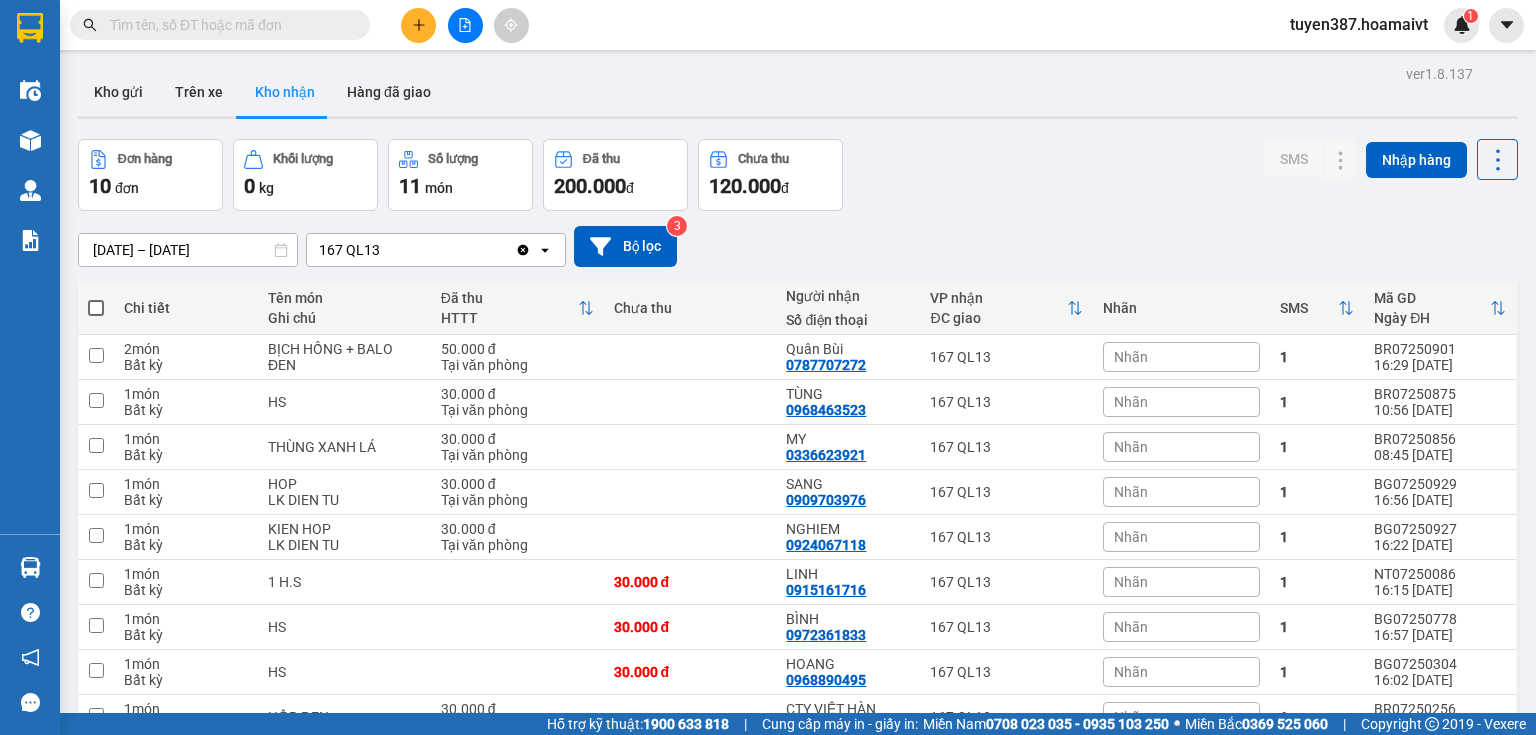click on "Kho nhận" at bounding box center [285, 92] 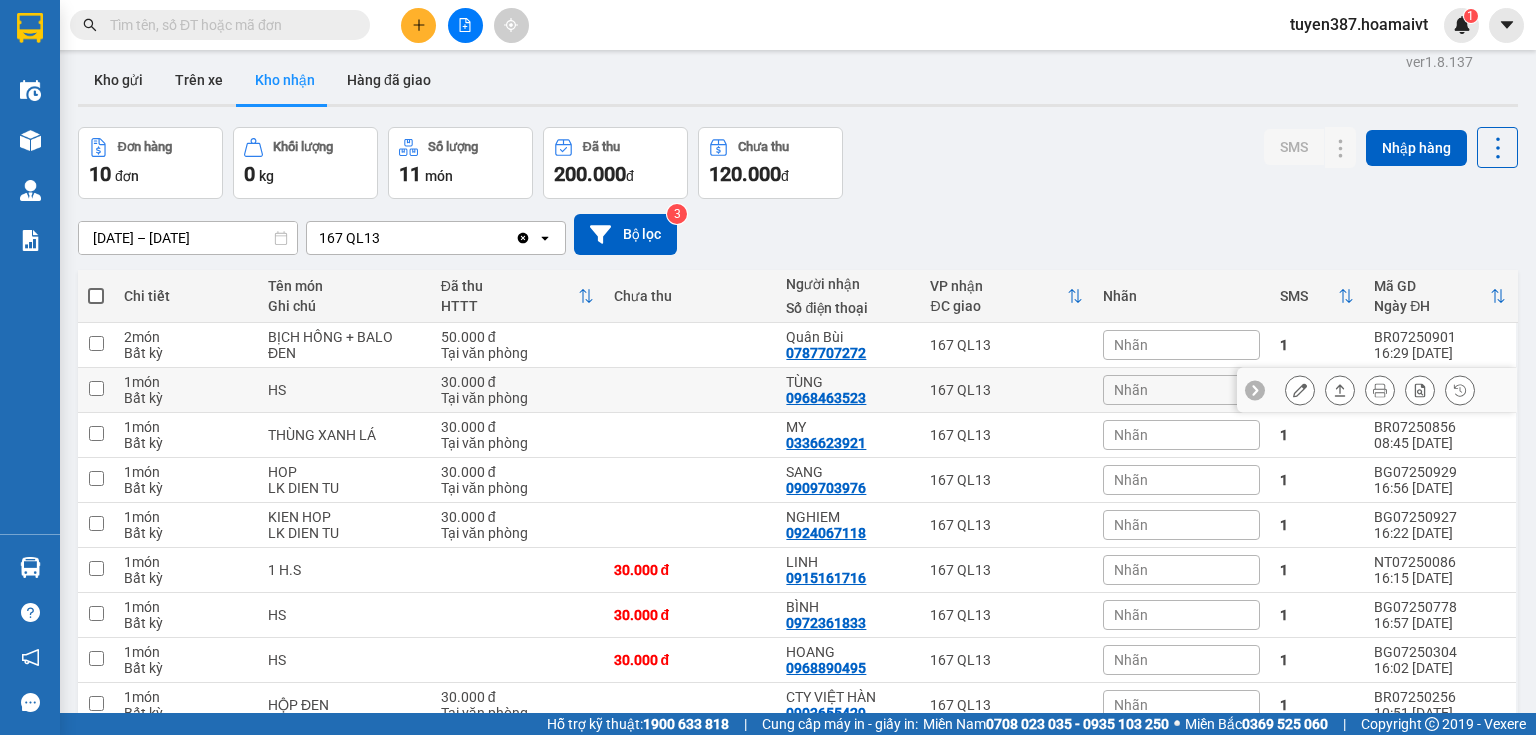 scroll, scrollTop: 0, scrollLeft: 0, axis: both 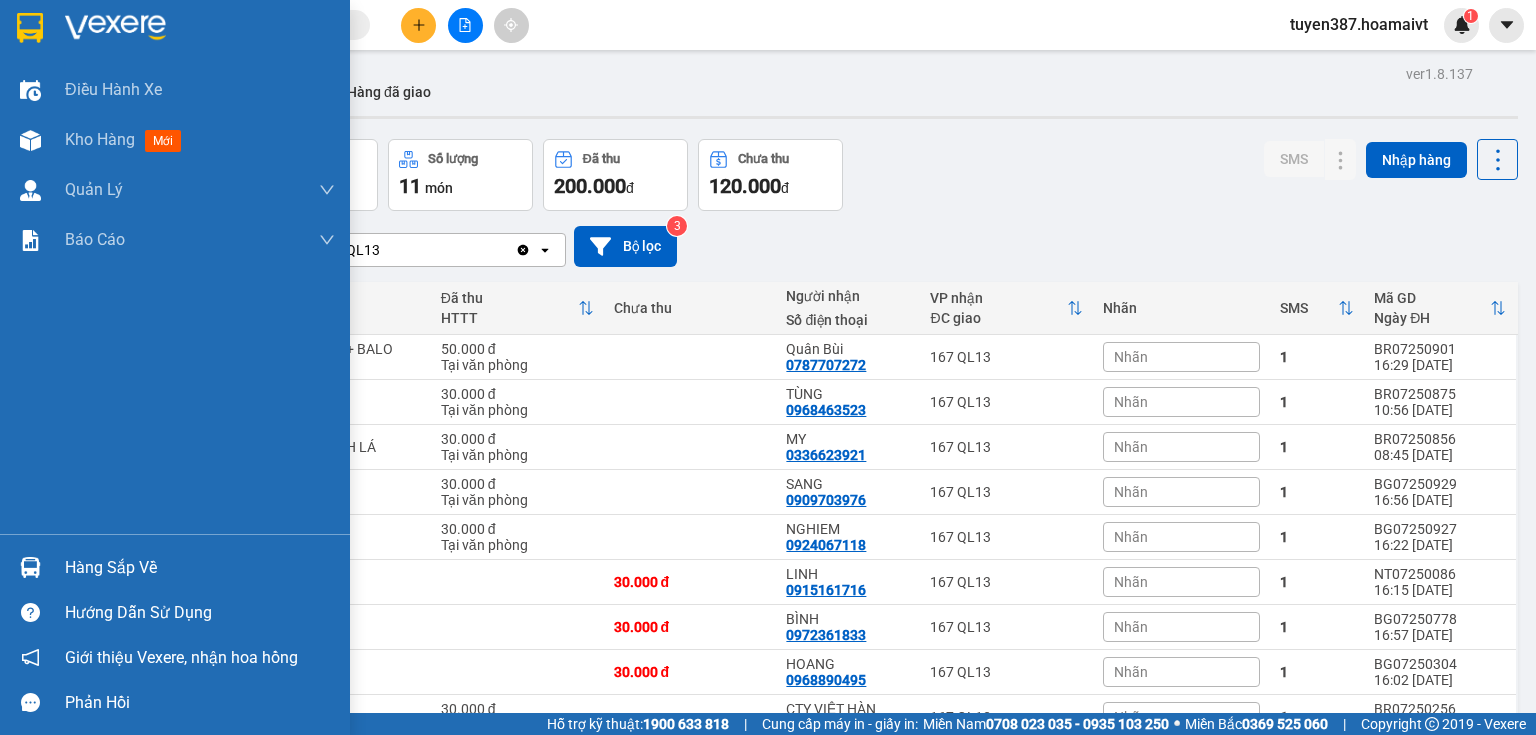 click at bounding box center [30, 567] 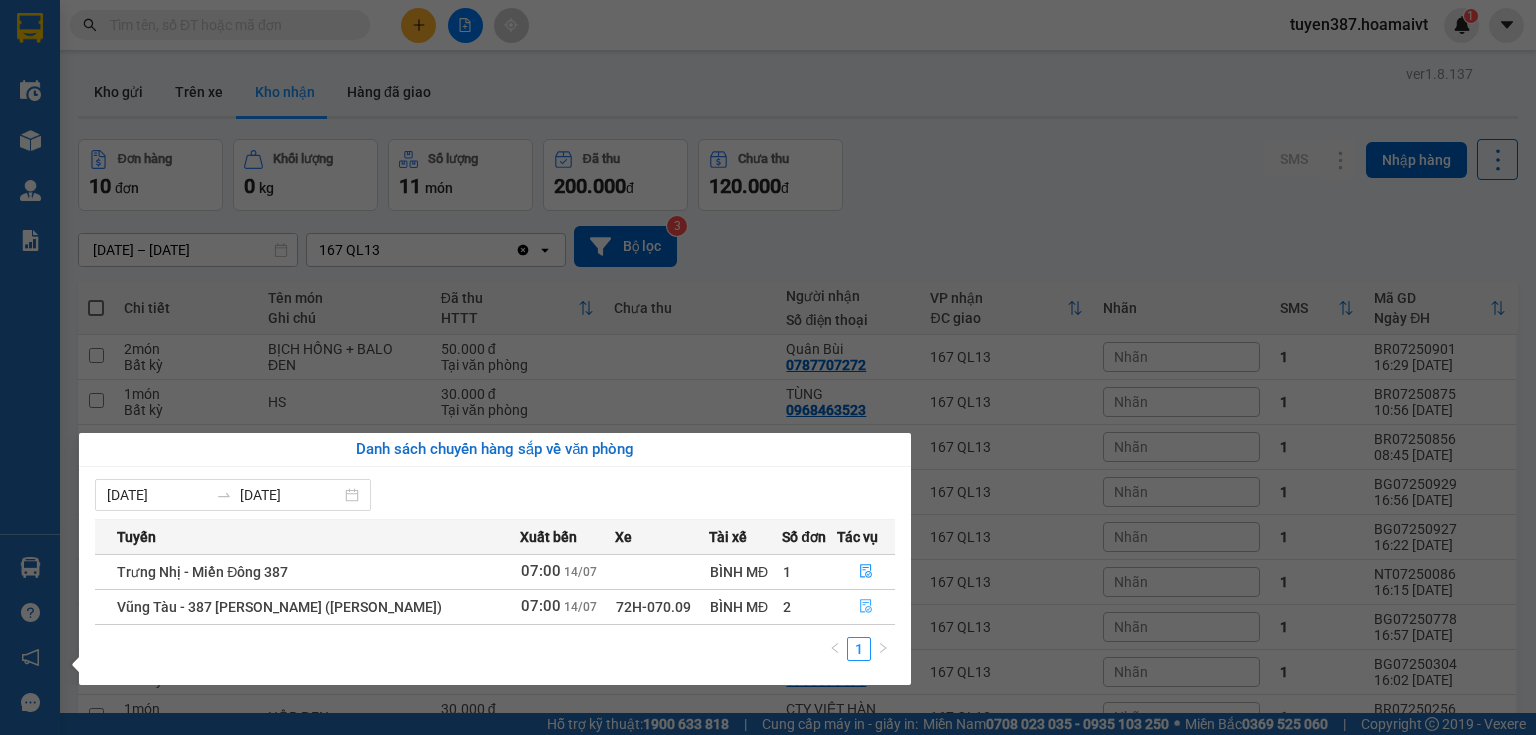 click 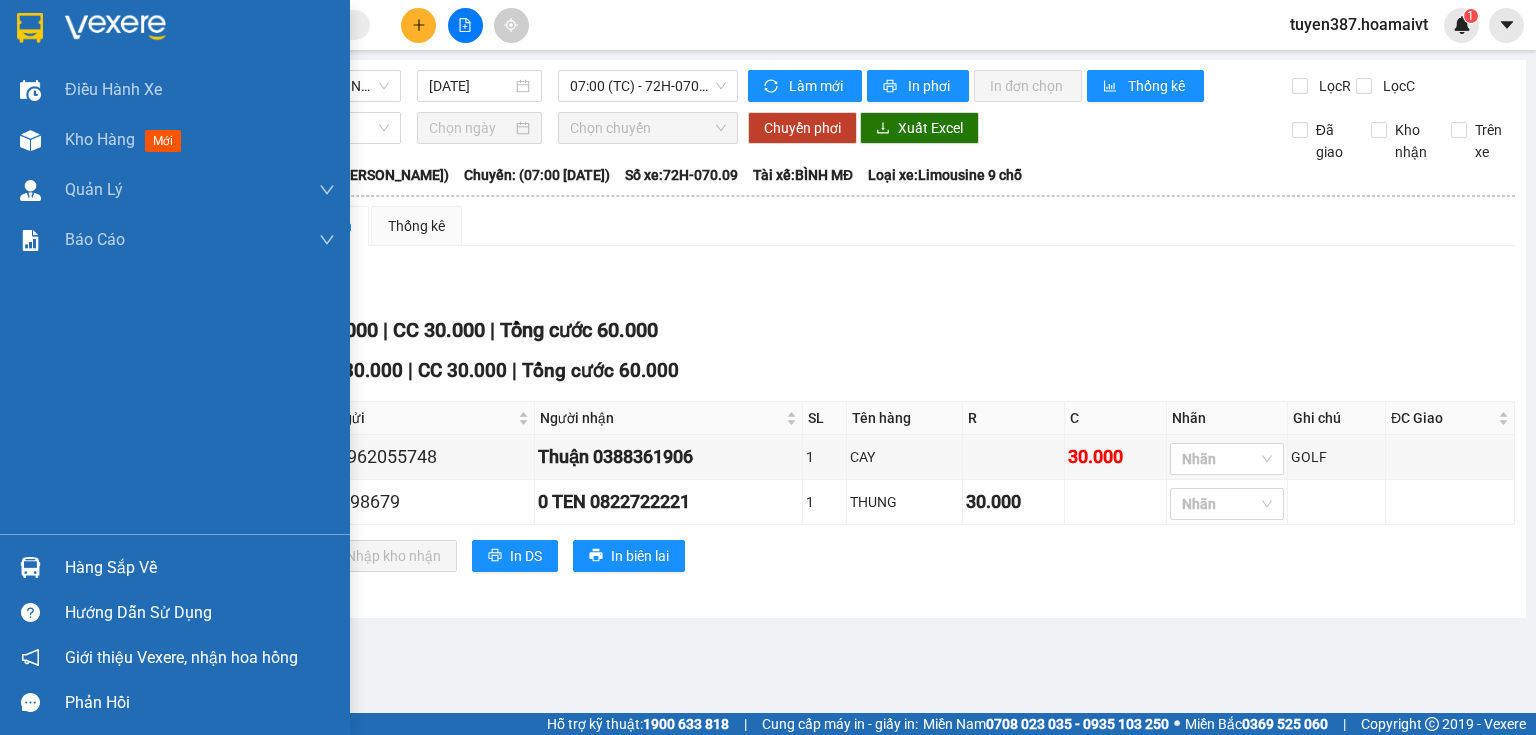 click at bounding box center [30, 567] 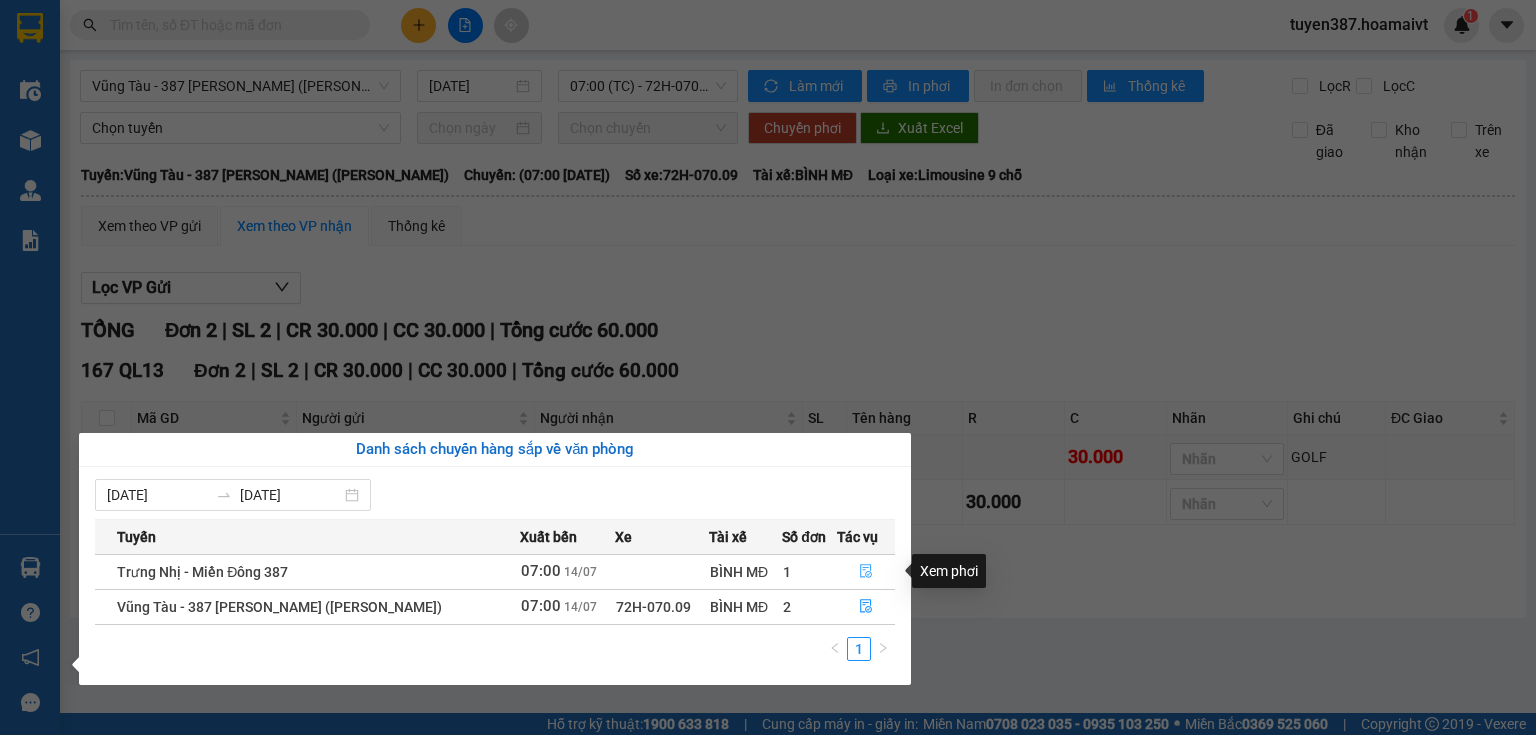 click 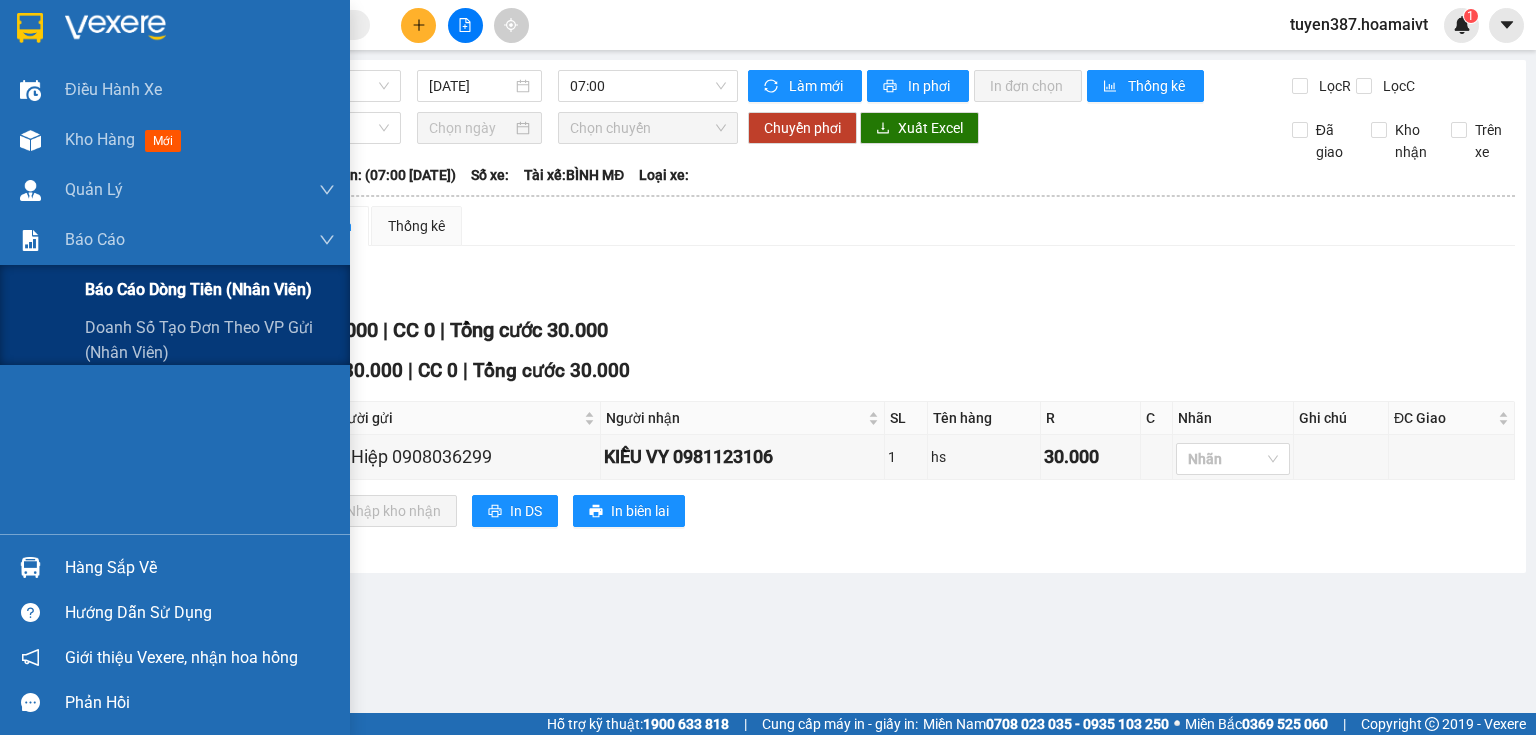 click on "Báo cáo dòng tiền (nhân viên)" at bounding box center [198, 289] 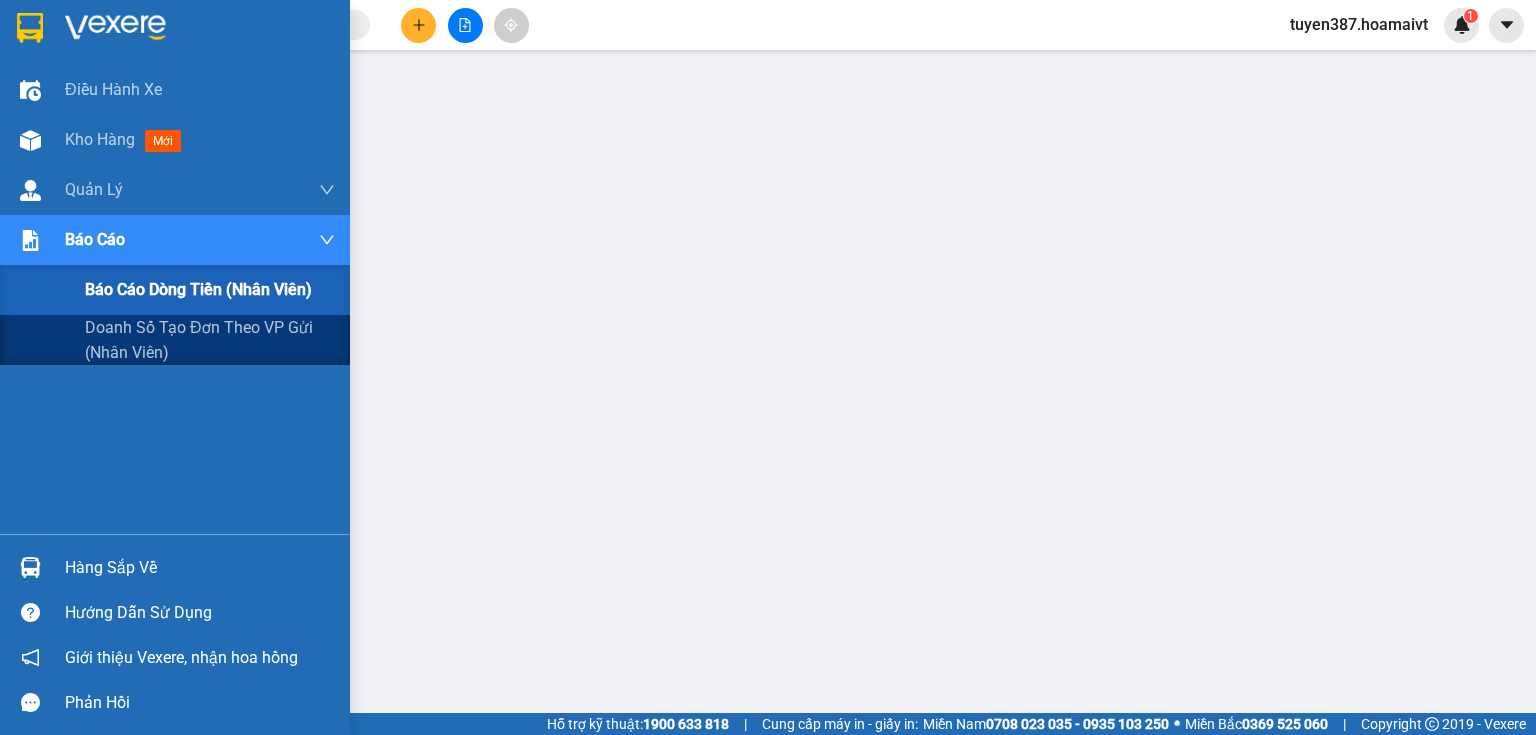 drag, startPoint x: 110, startPoint y: 343, endPoint x: 303, endPoint y: 244, distance: 216.91013 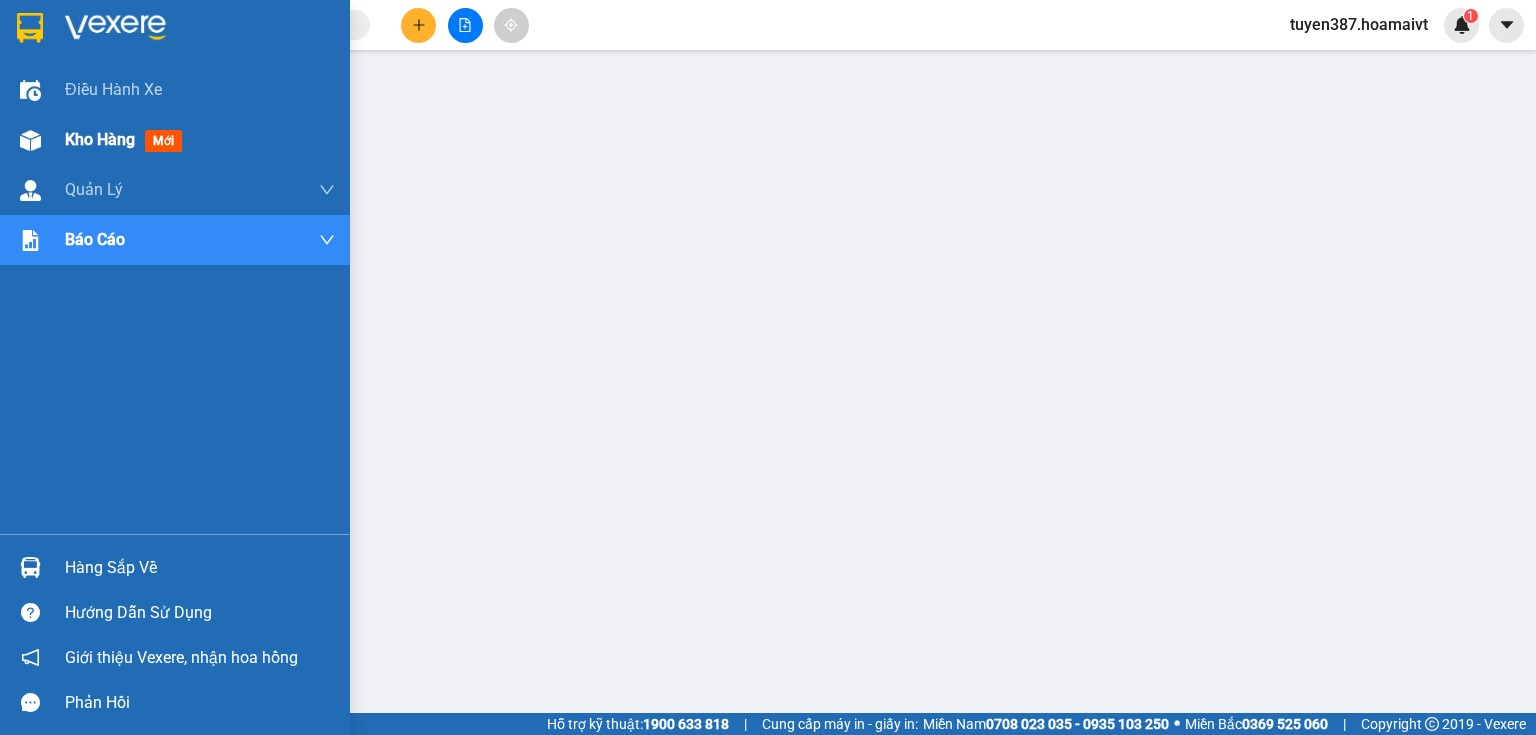click at bounding box center (30, 140) 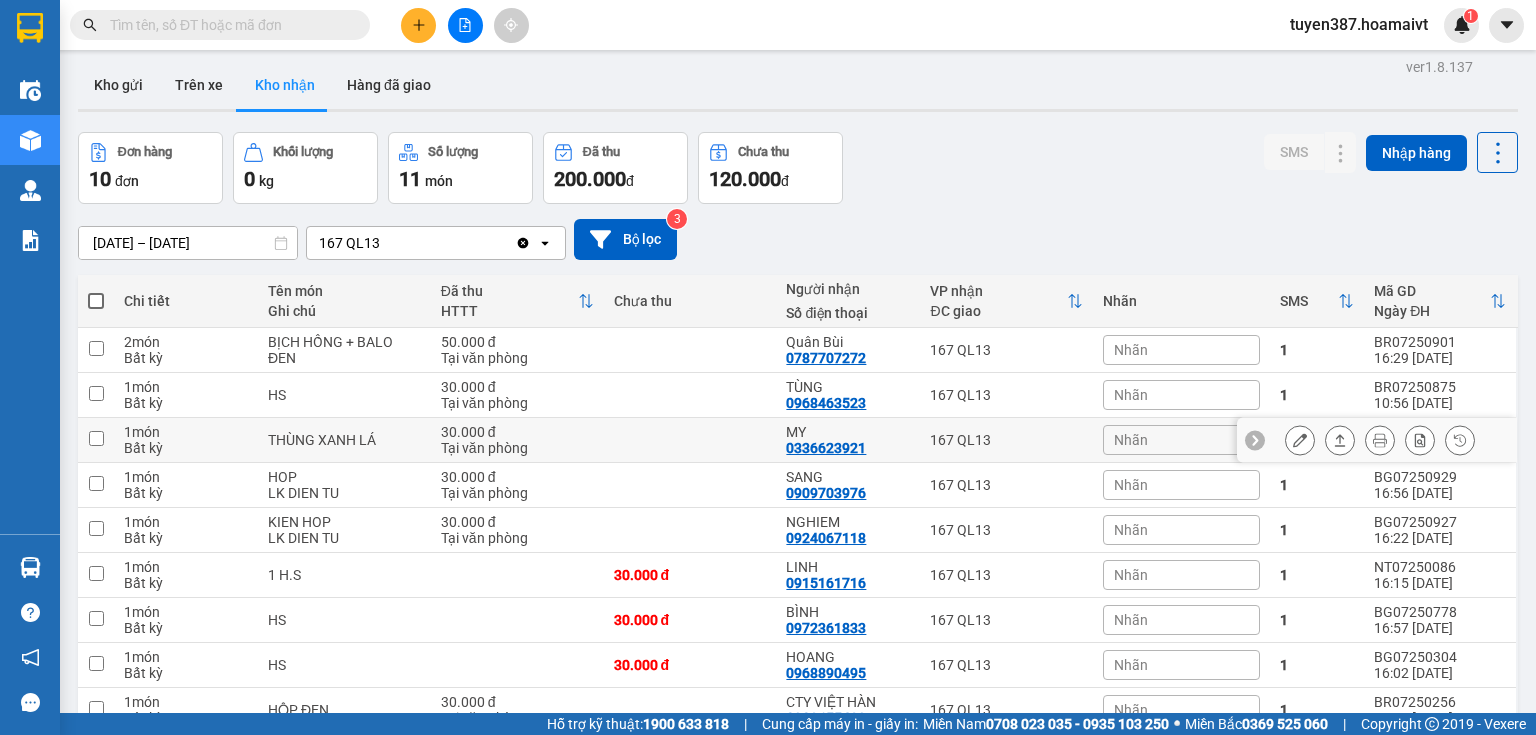 scroll, scrollTop: 0, scrollLeft: 0, axis: both 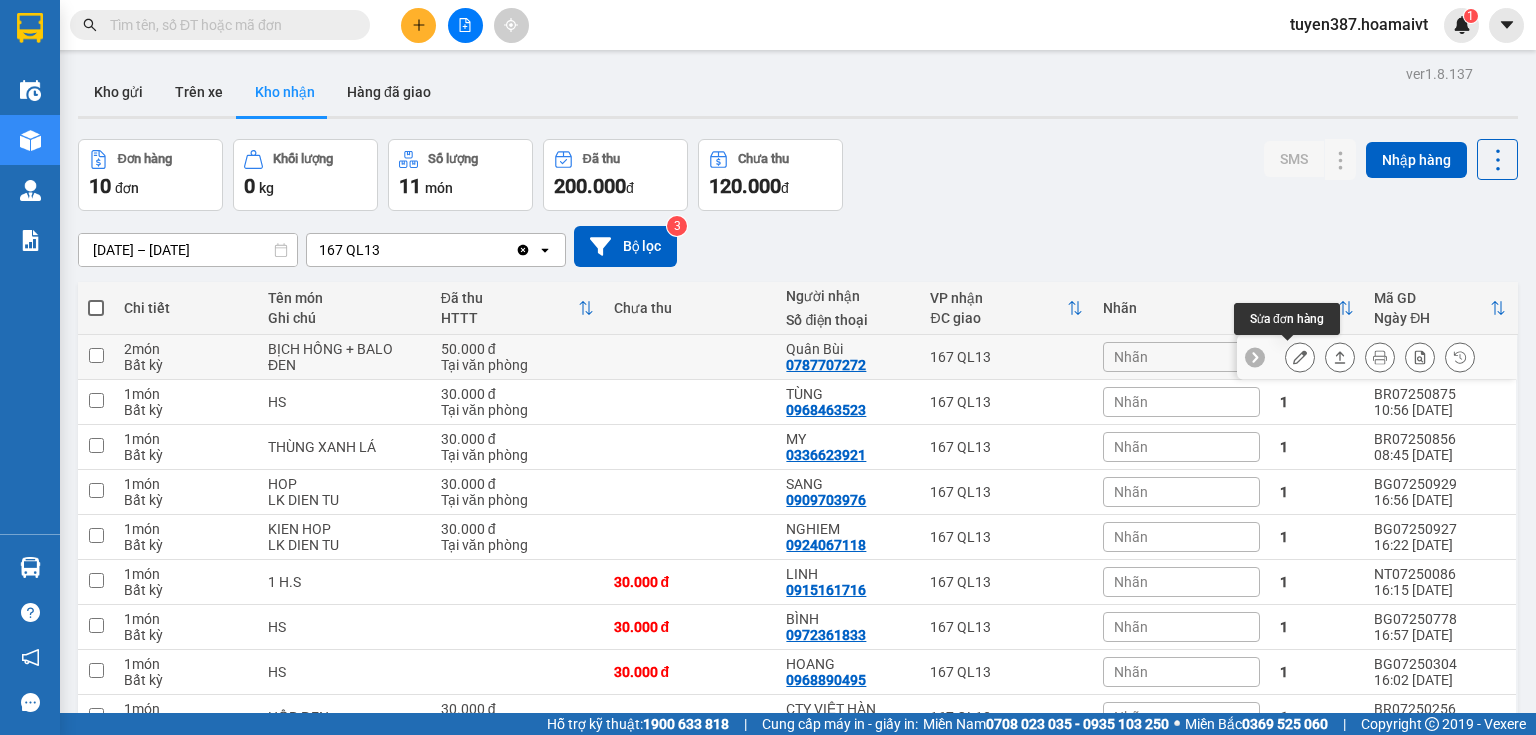 click 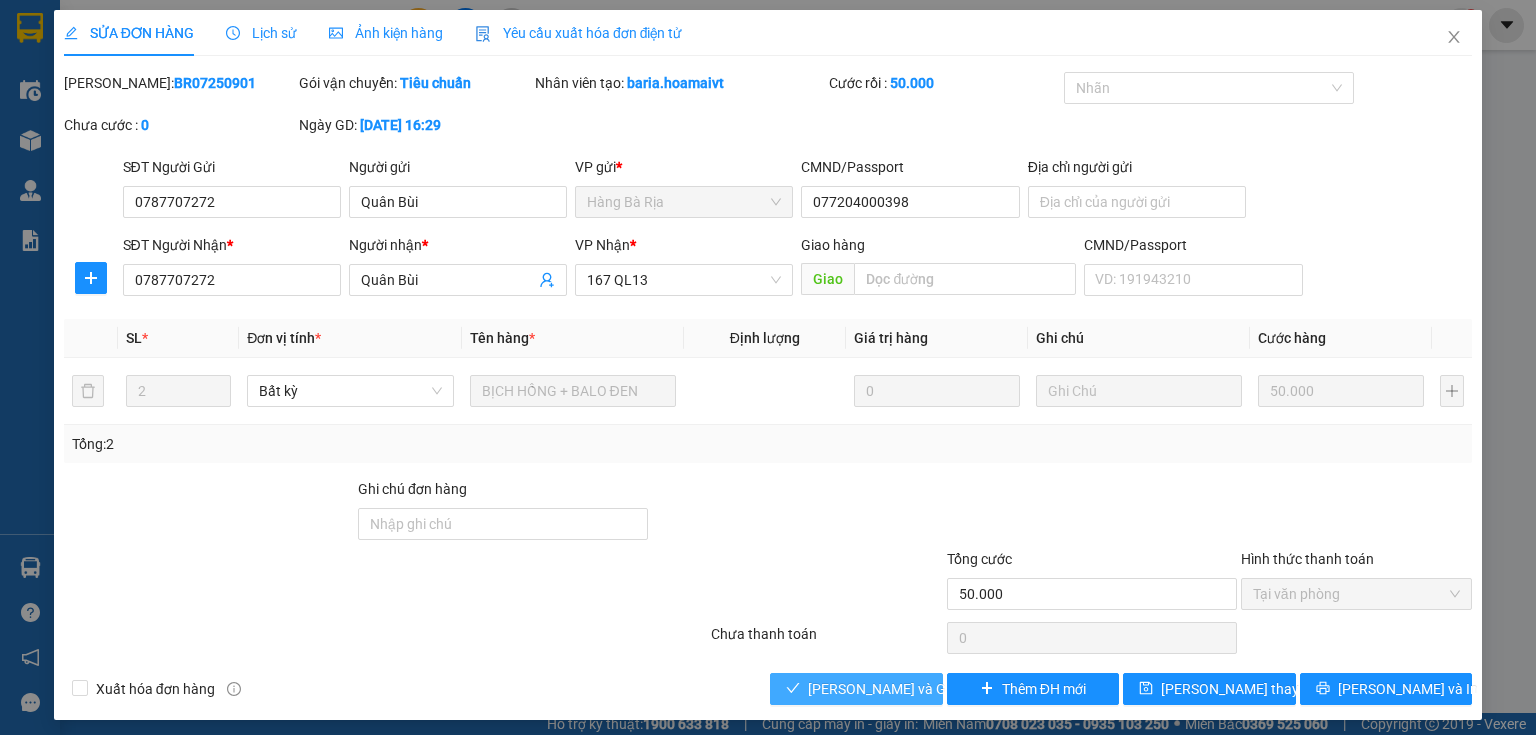 drag, startPoint x: 856, startPoint y: 691, endPoint x: 866, endPoint y: 684, distance: 12.206555 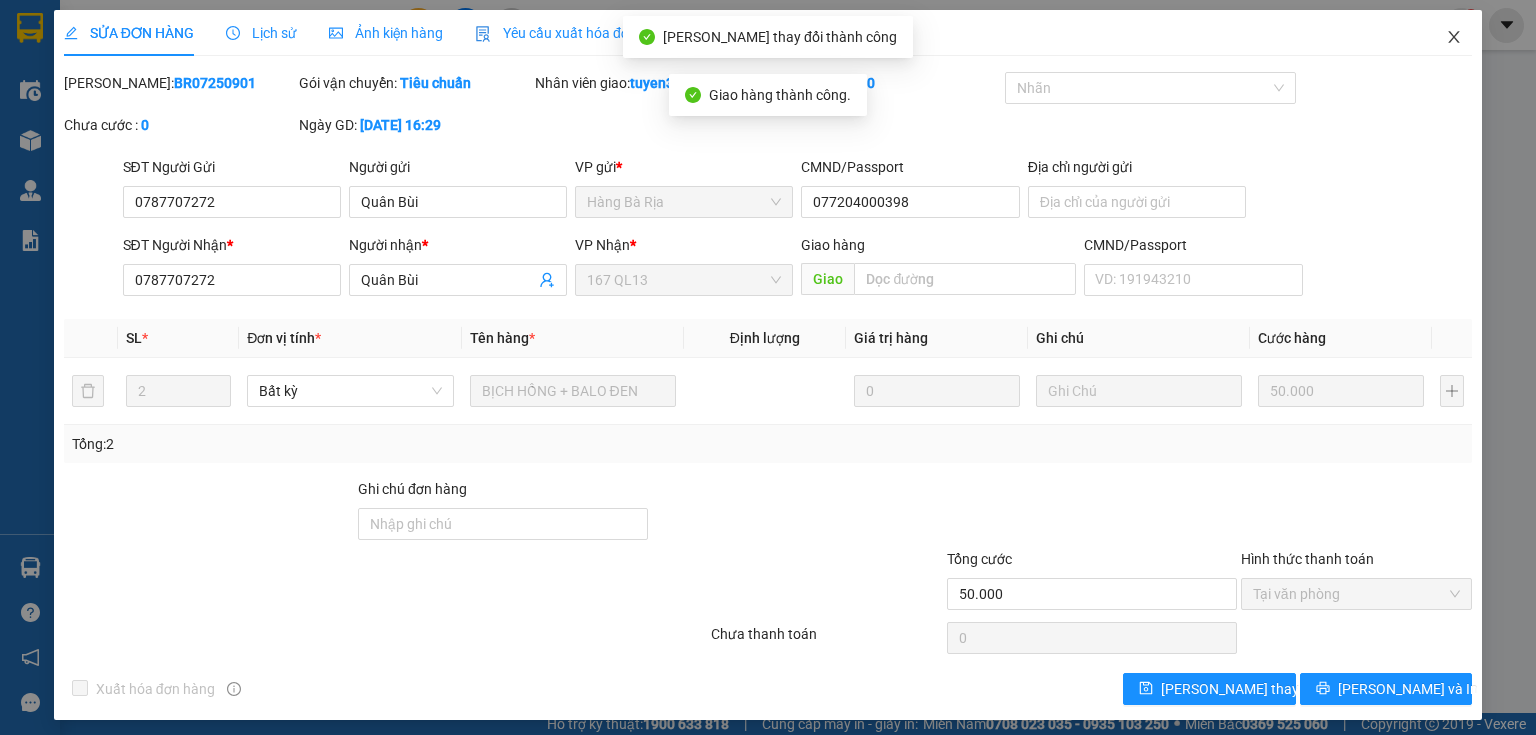 click 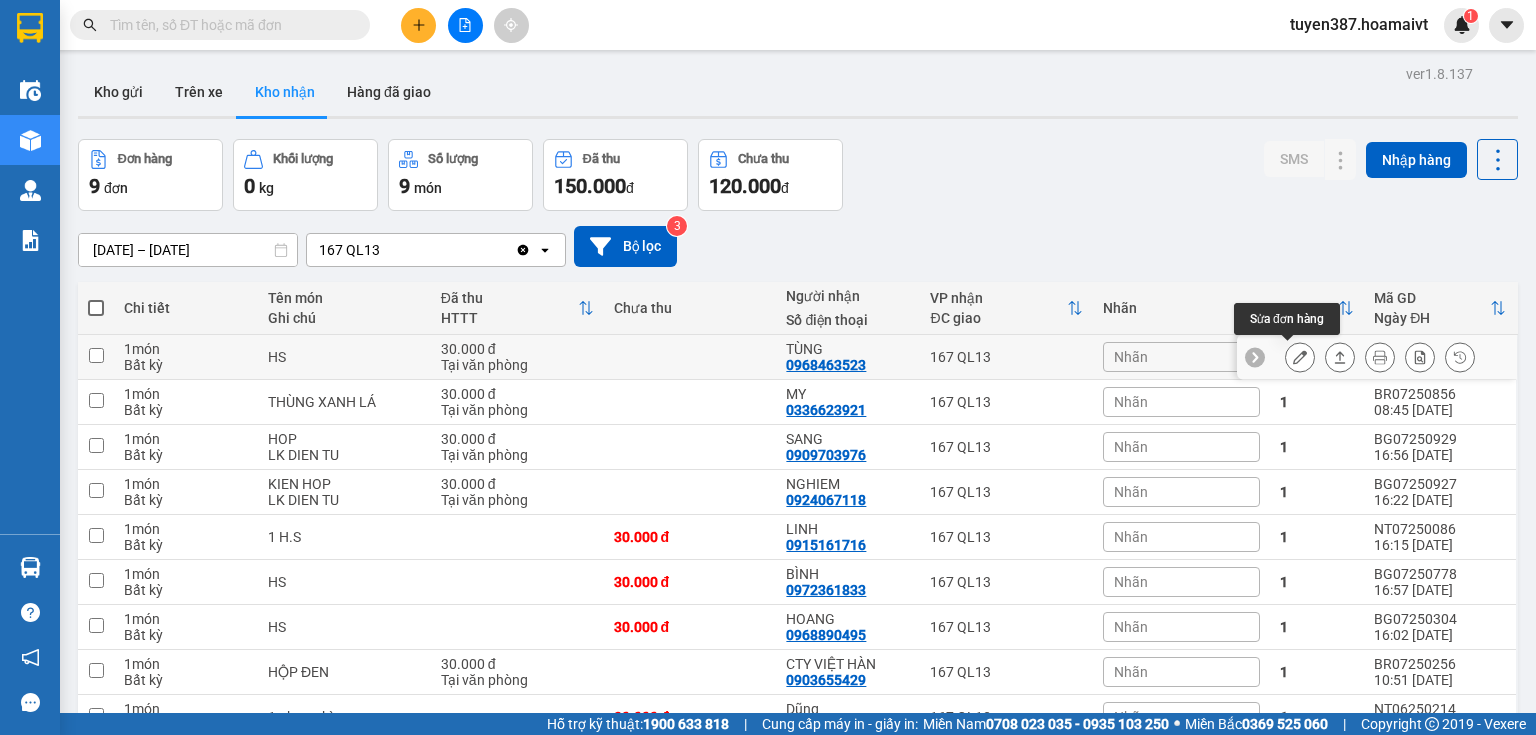 click at bounding box center [1300, 357] 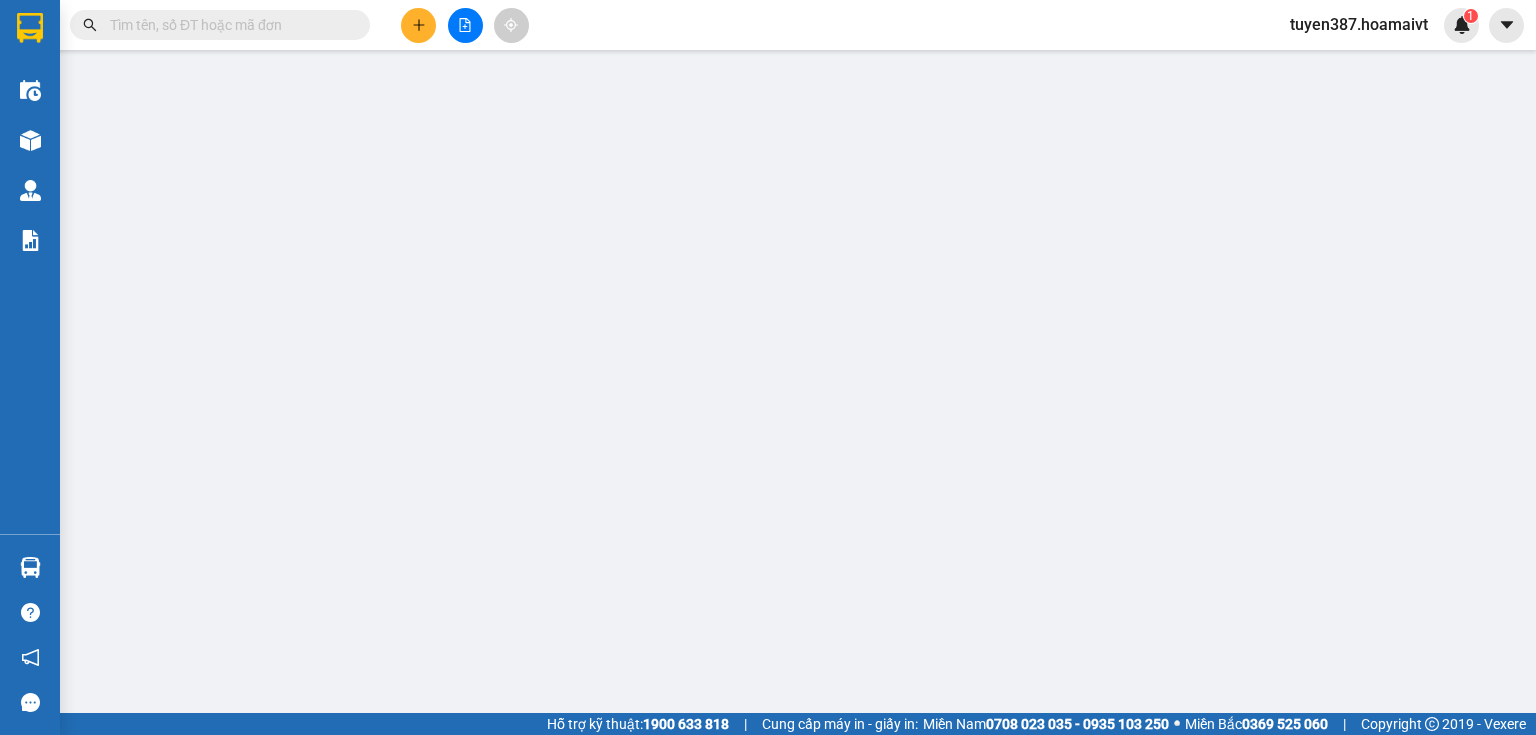 type on "0382837945" 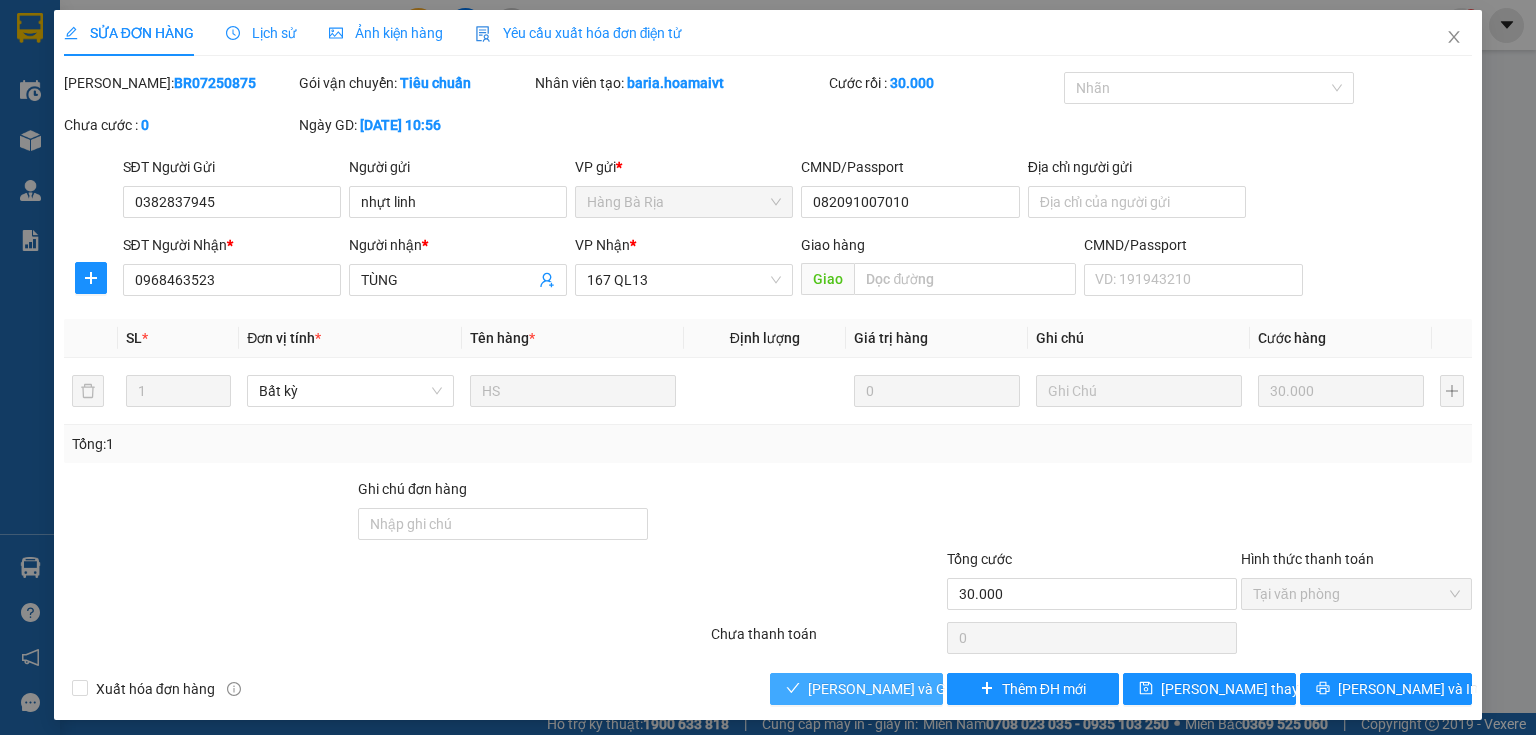 click on "[PERSON_NAME] và Giao hàng" at bounding box center [904, 689] 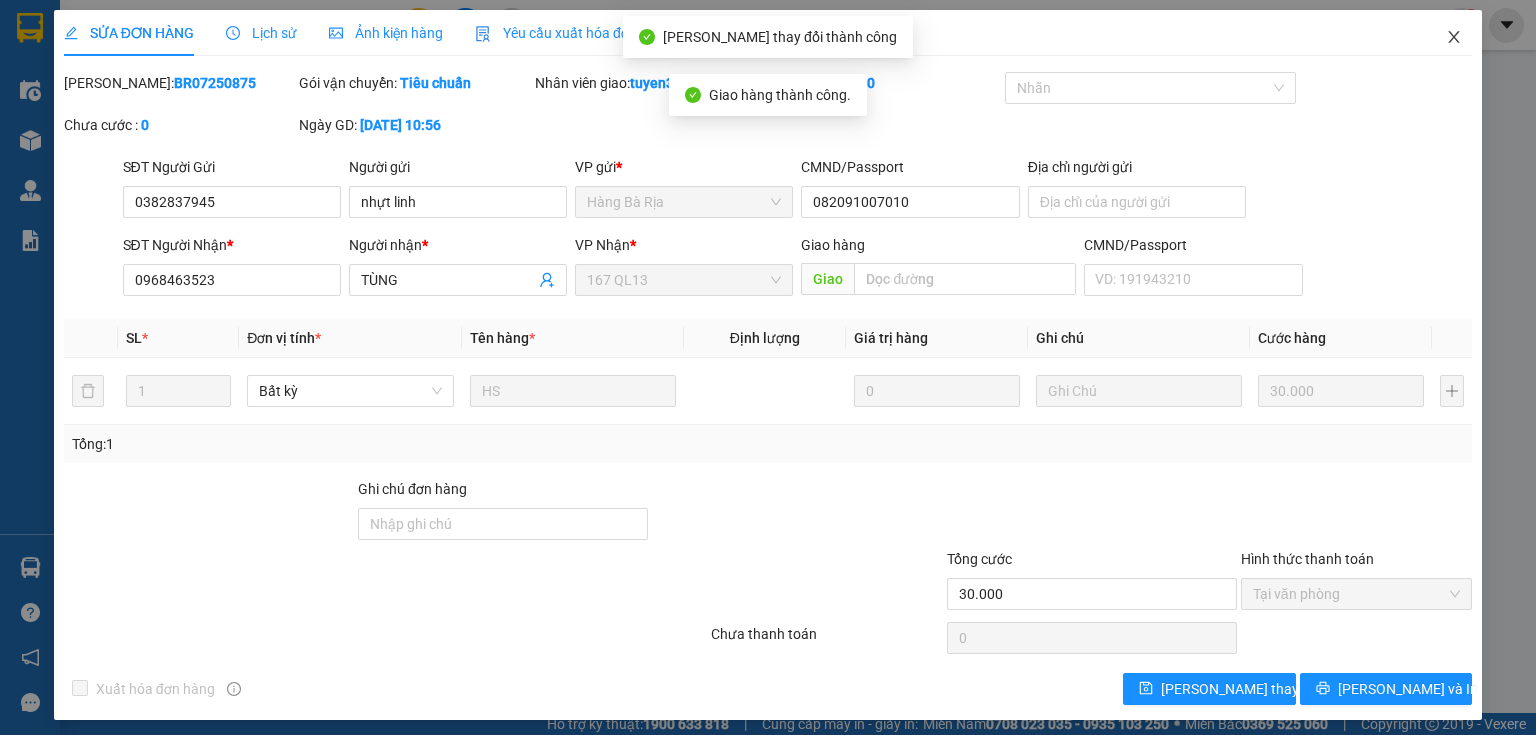 click 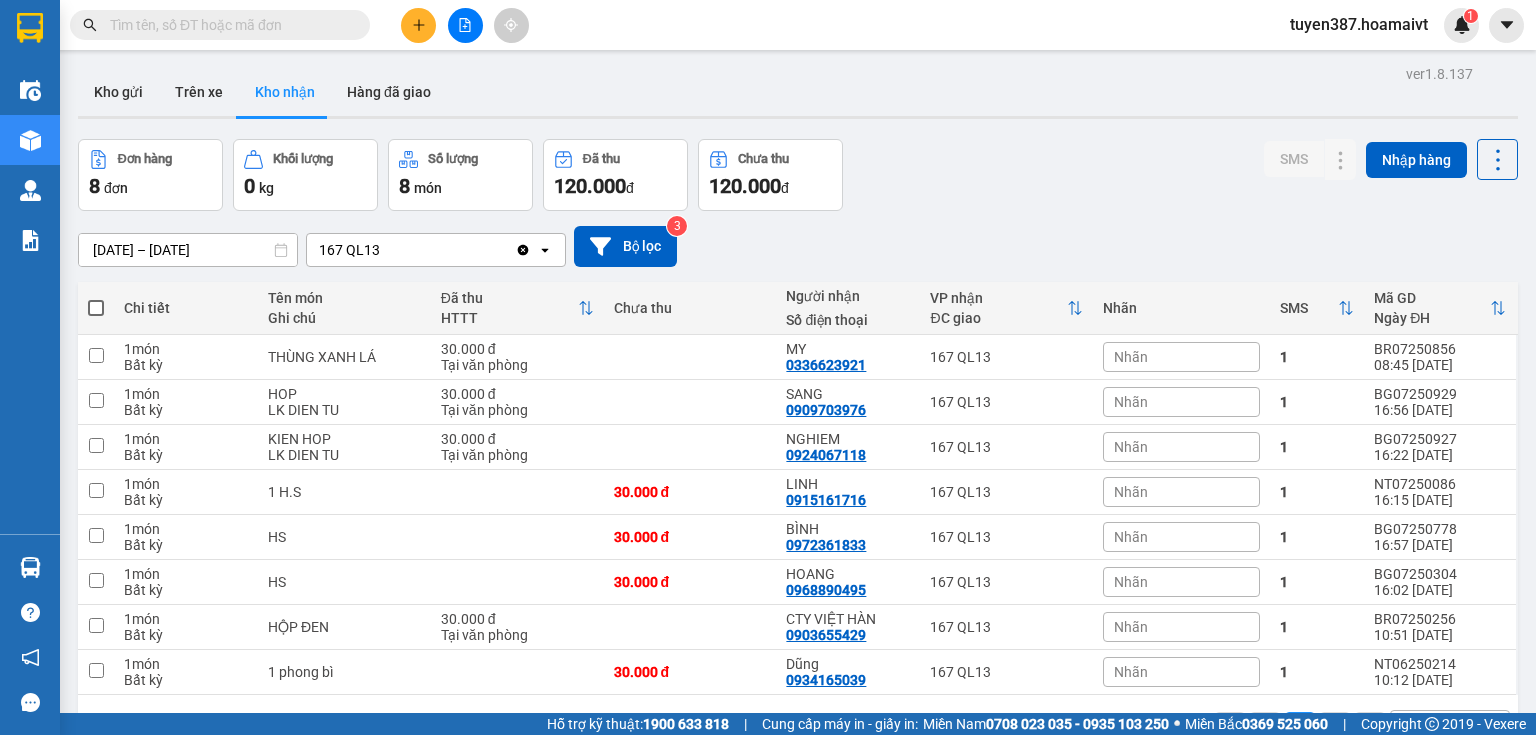 scroll, scrollTop: 92, scrollLeft: 0, axis: vertical 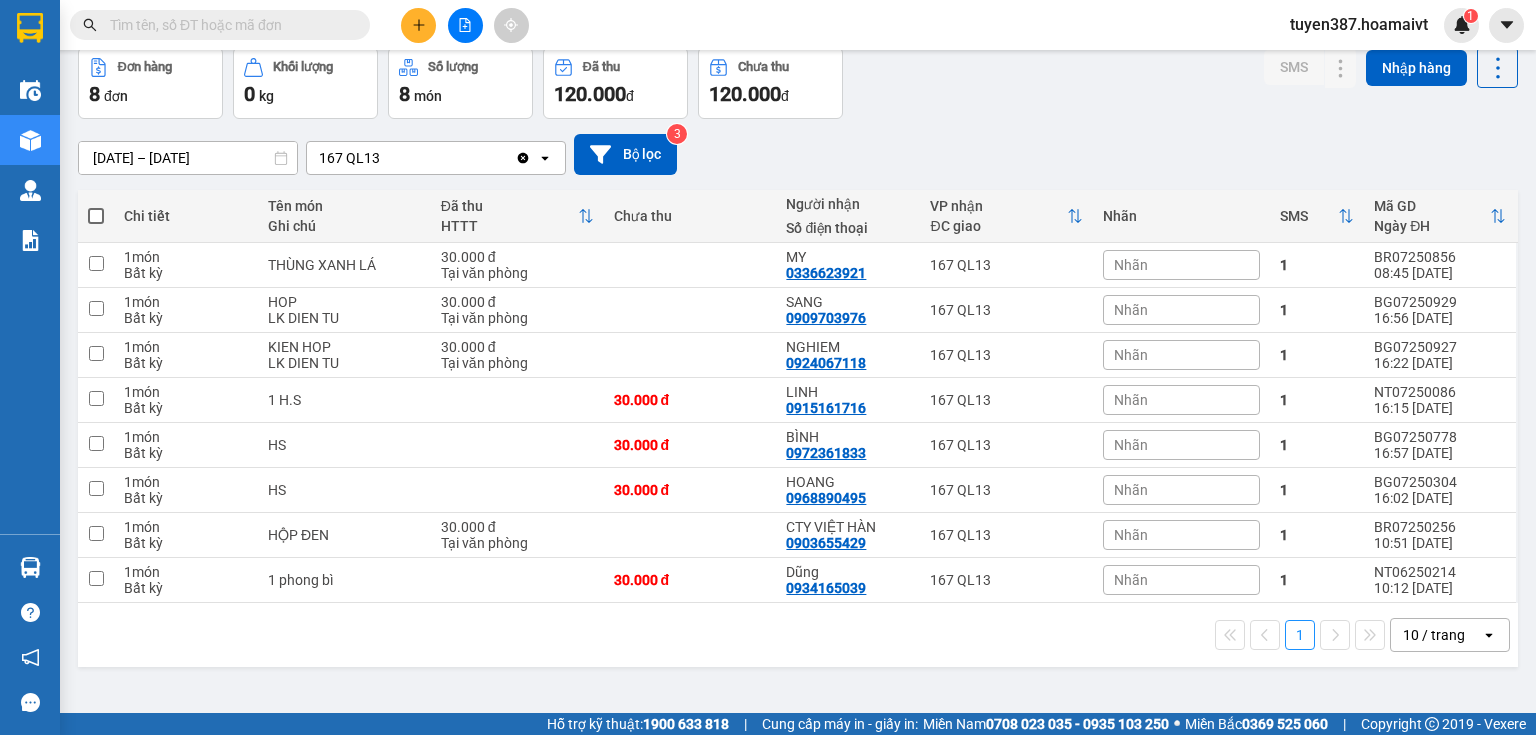 click on "10 / trang" at bounding box center (1434, 635) 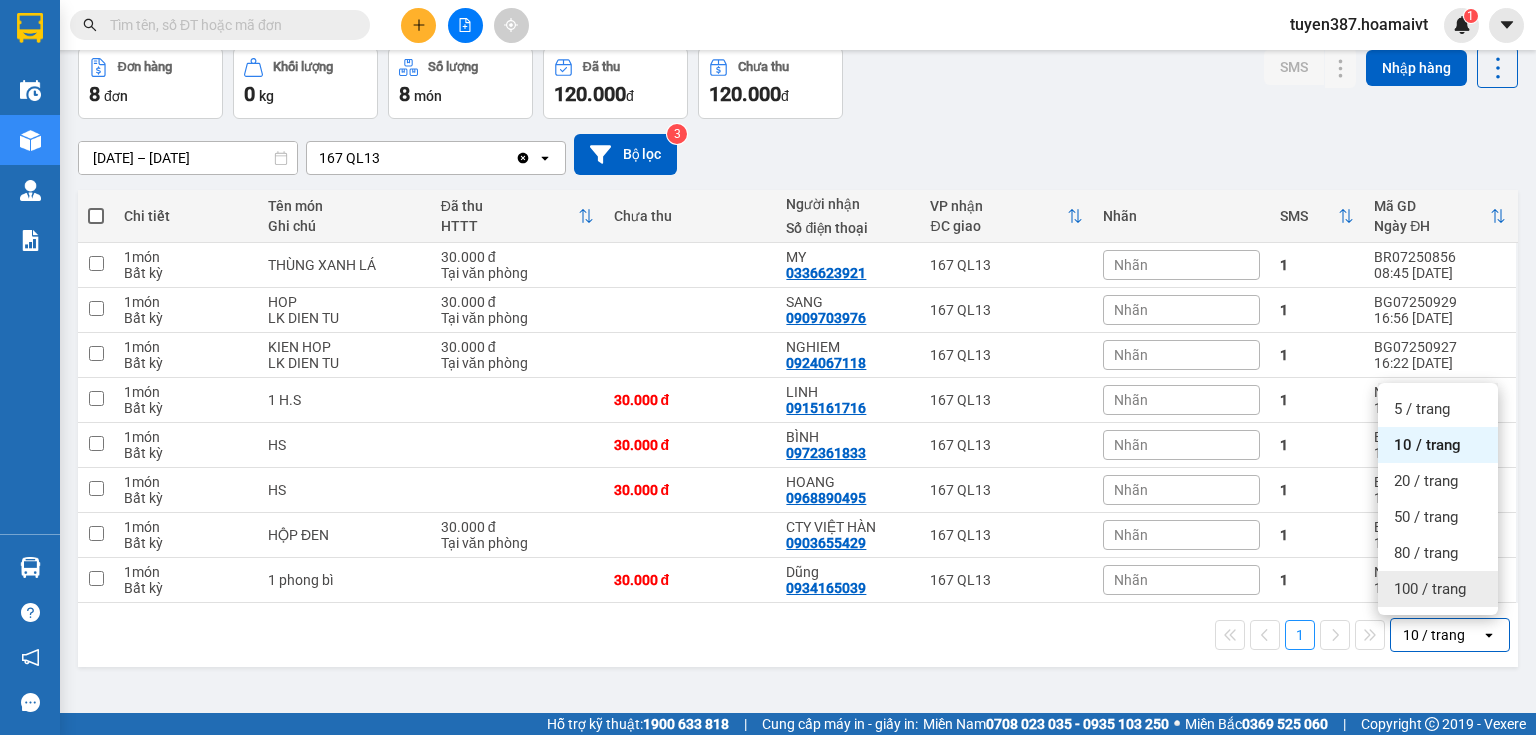 click on "100 / trang" at bounding box center [1430, 589] 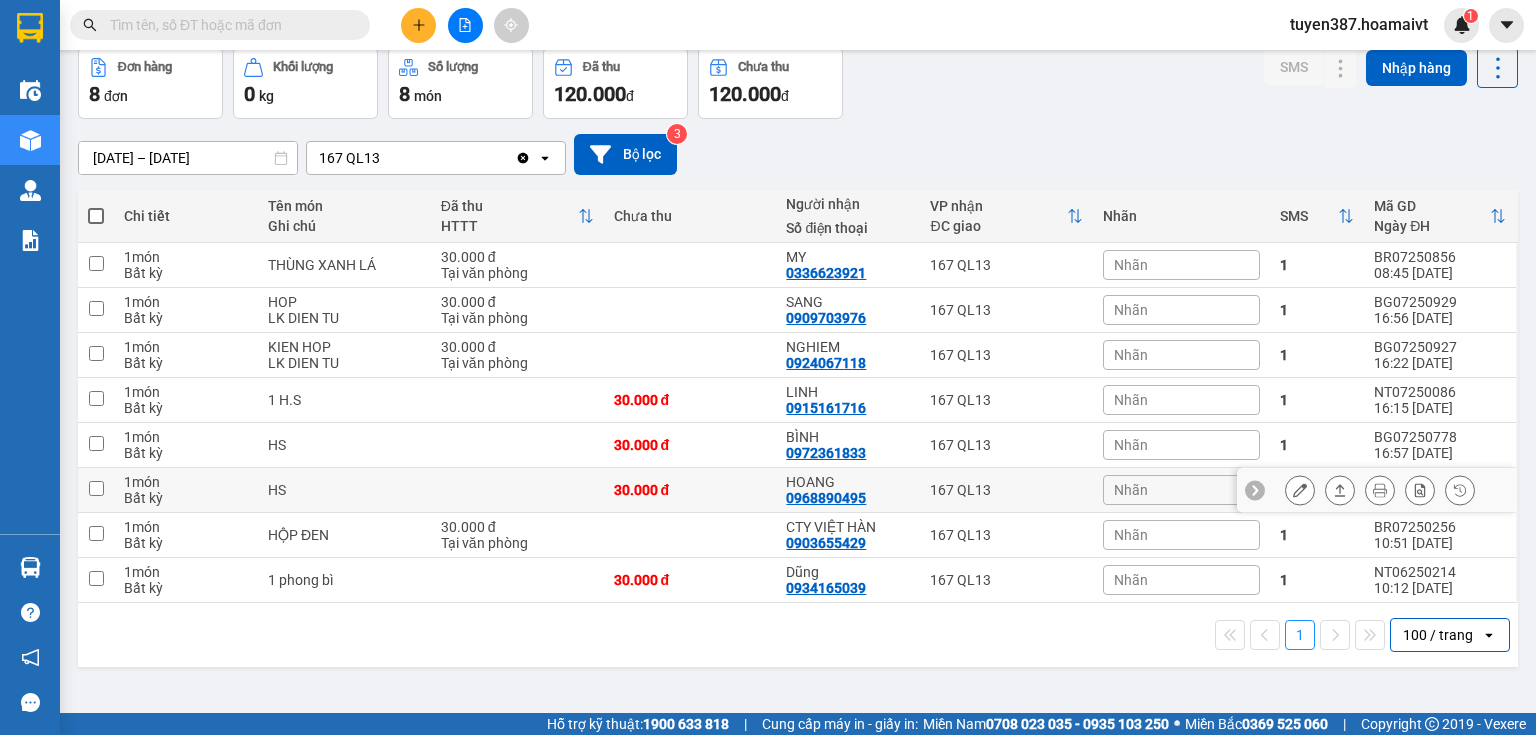 scroll, scrollTop: 0, scrollLeft: 2, axis: horizontal 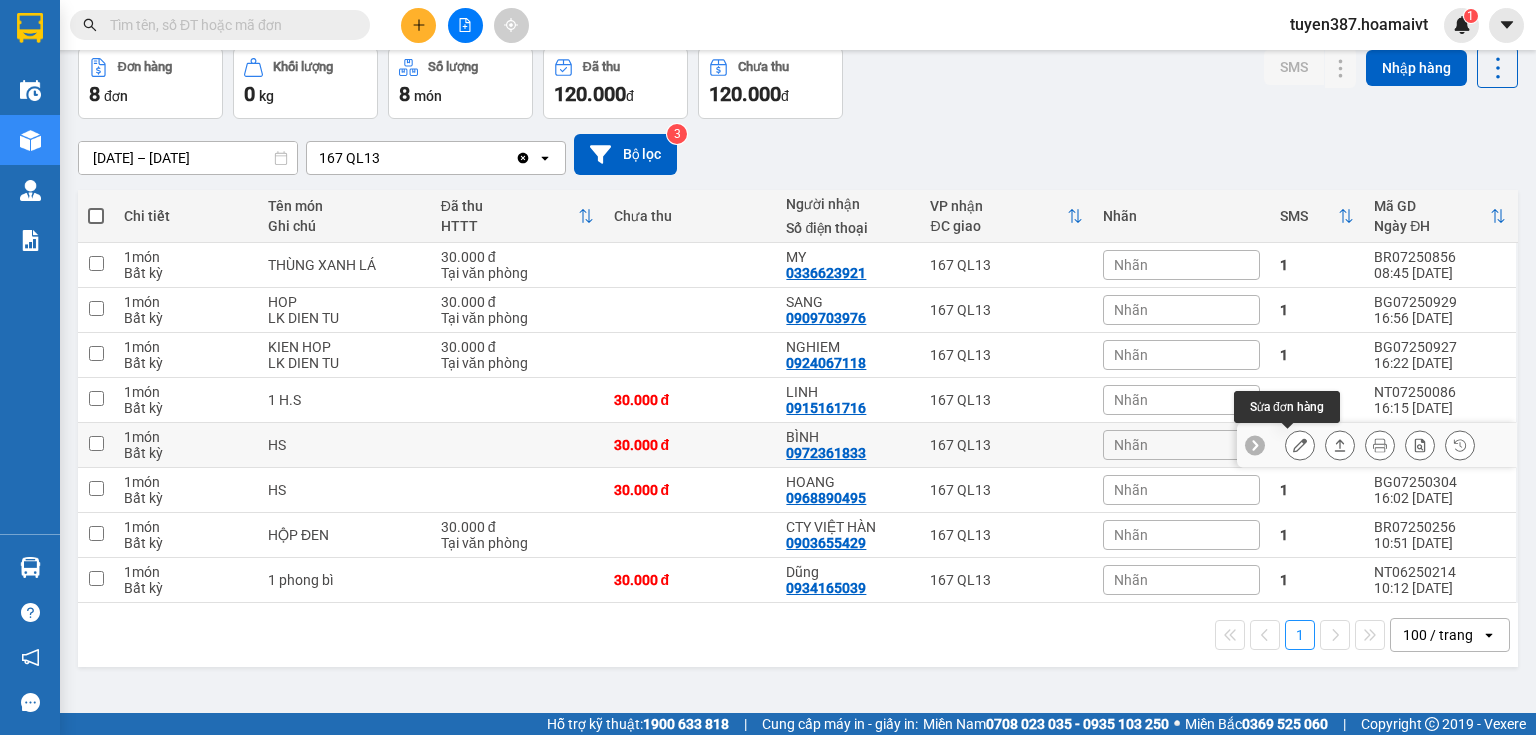 click 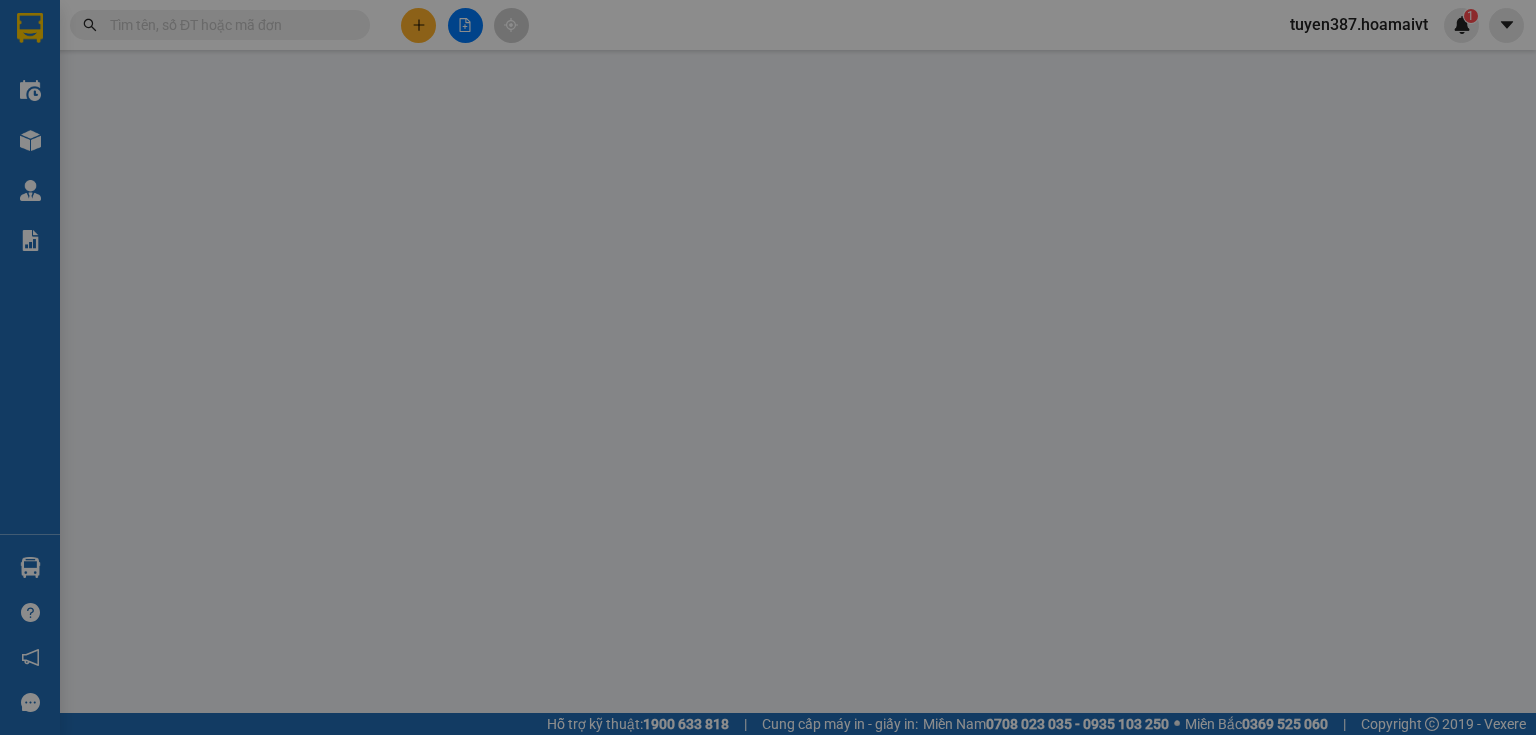 scroll, scrollTop: 0, scrollLeft: 0, axis: both 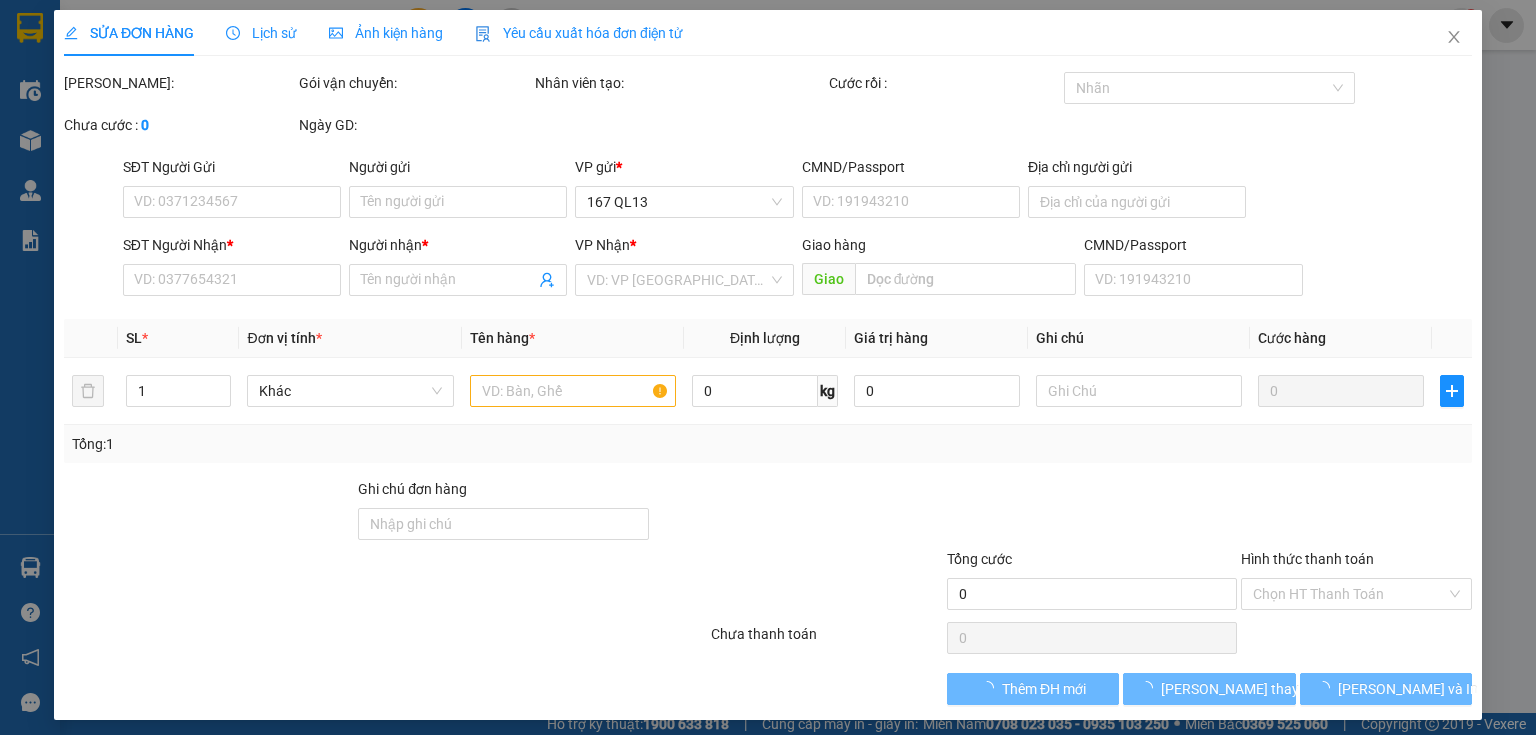 type on "0902932094" 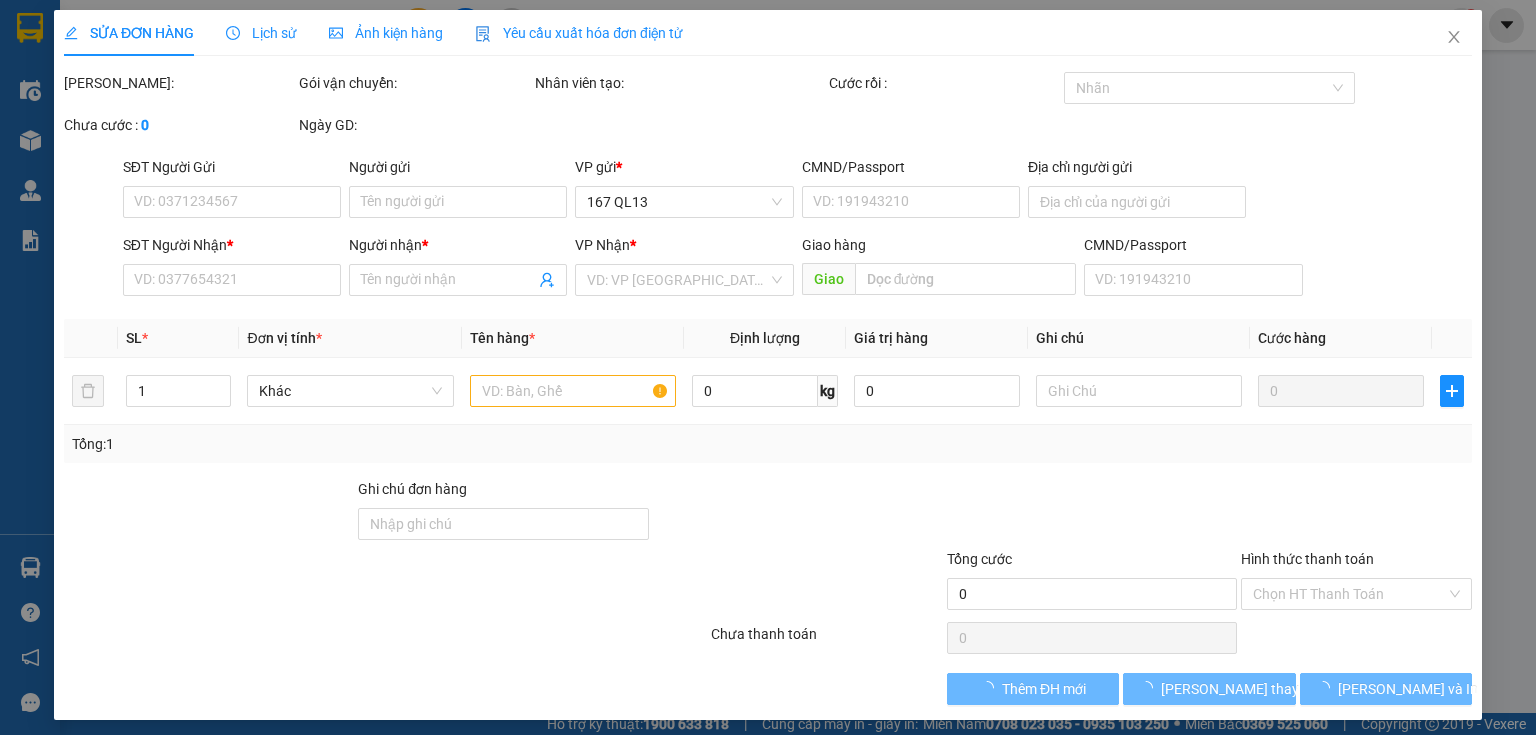 type on "Của" 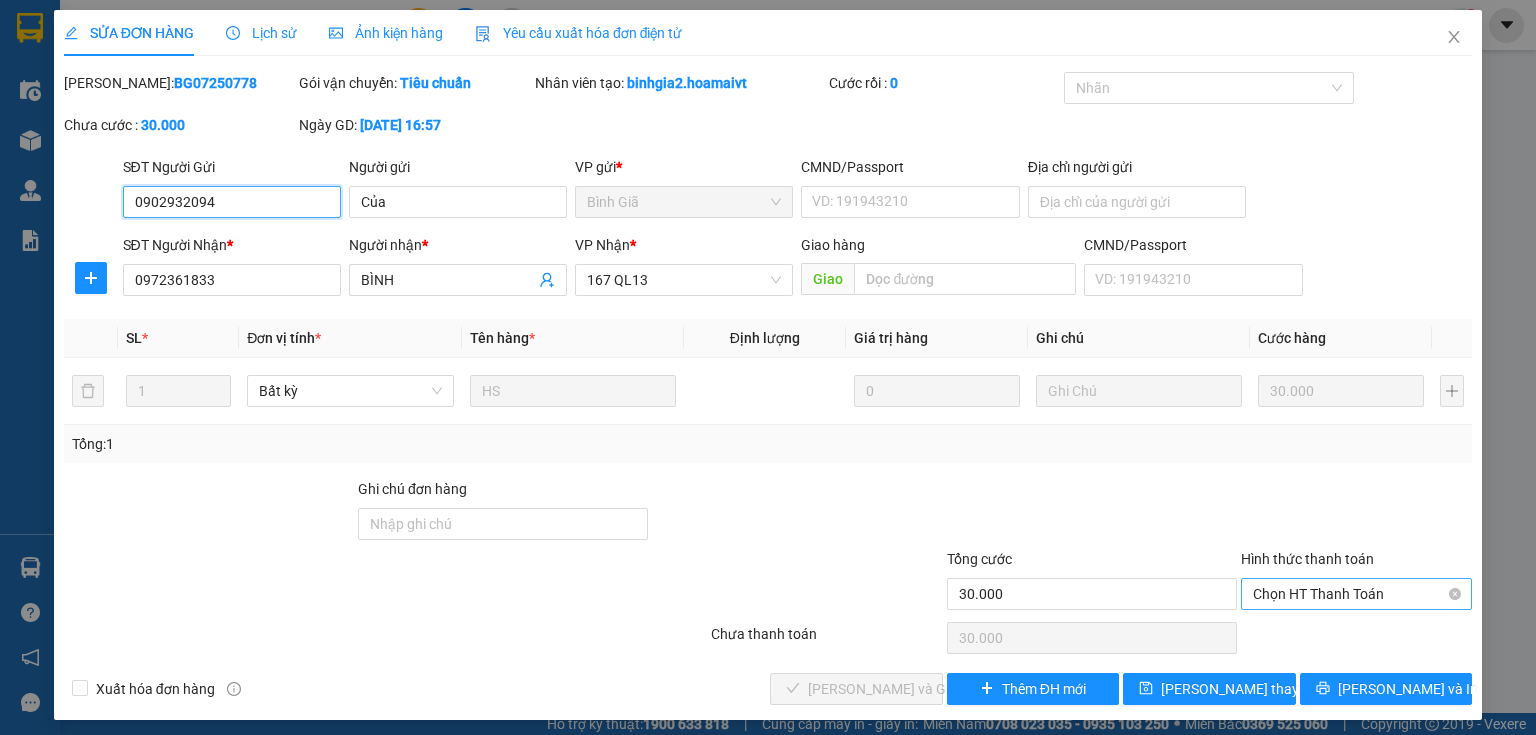 click on "Chọn HT Thanh Toán" at bounding box center [1356, 594] 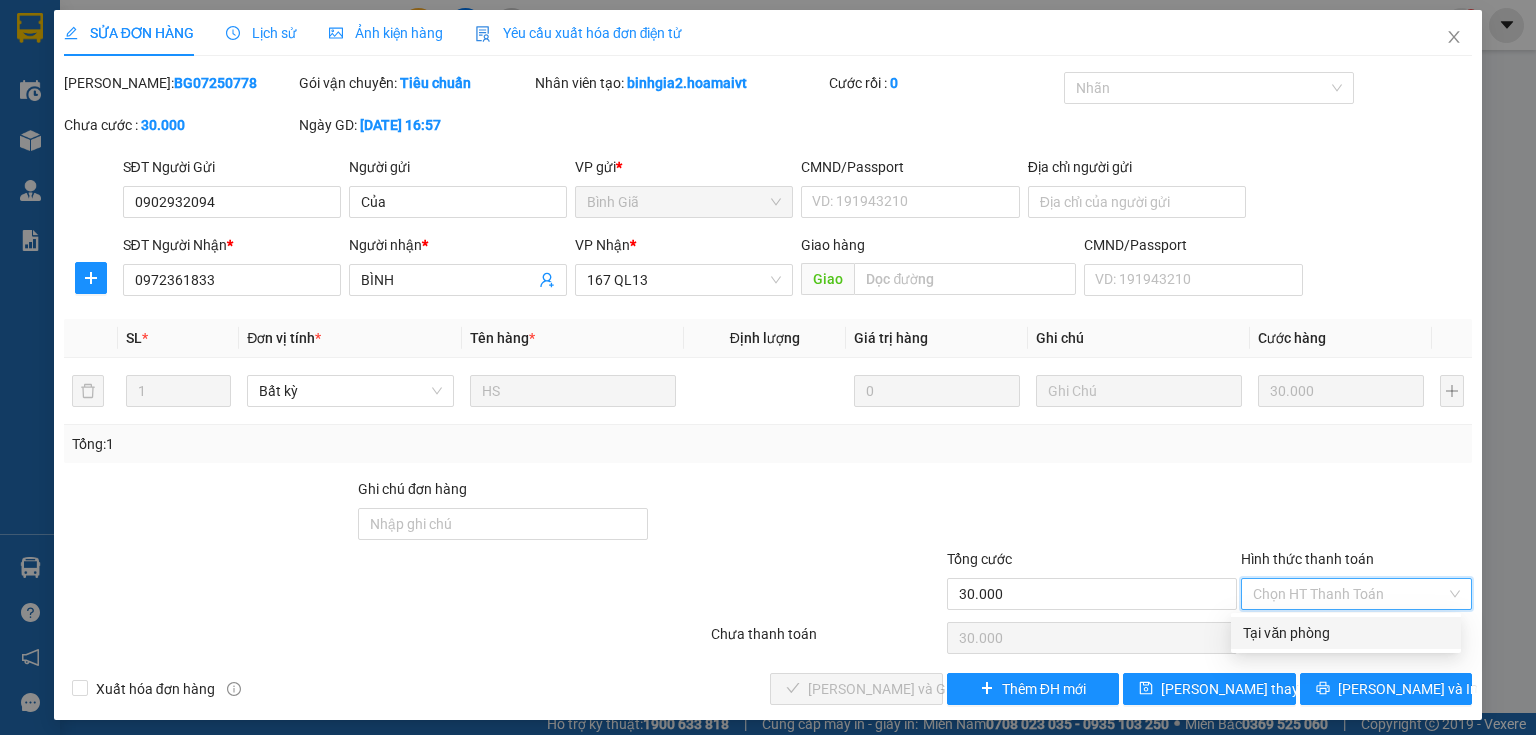 drag, startPoint x: 1296, startPoint y: 636, endPoint x: 1236, endPoint y: 652, distance: 62.0967 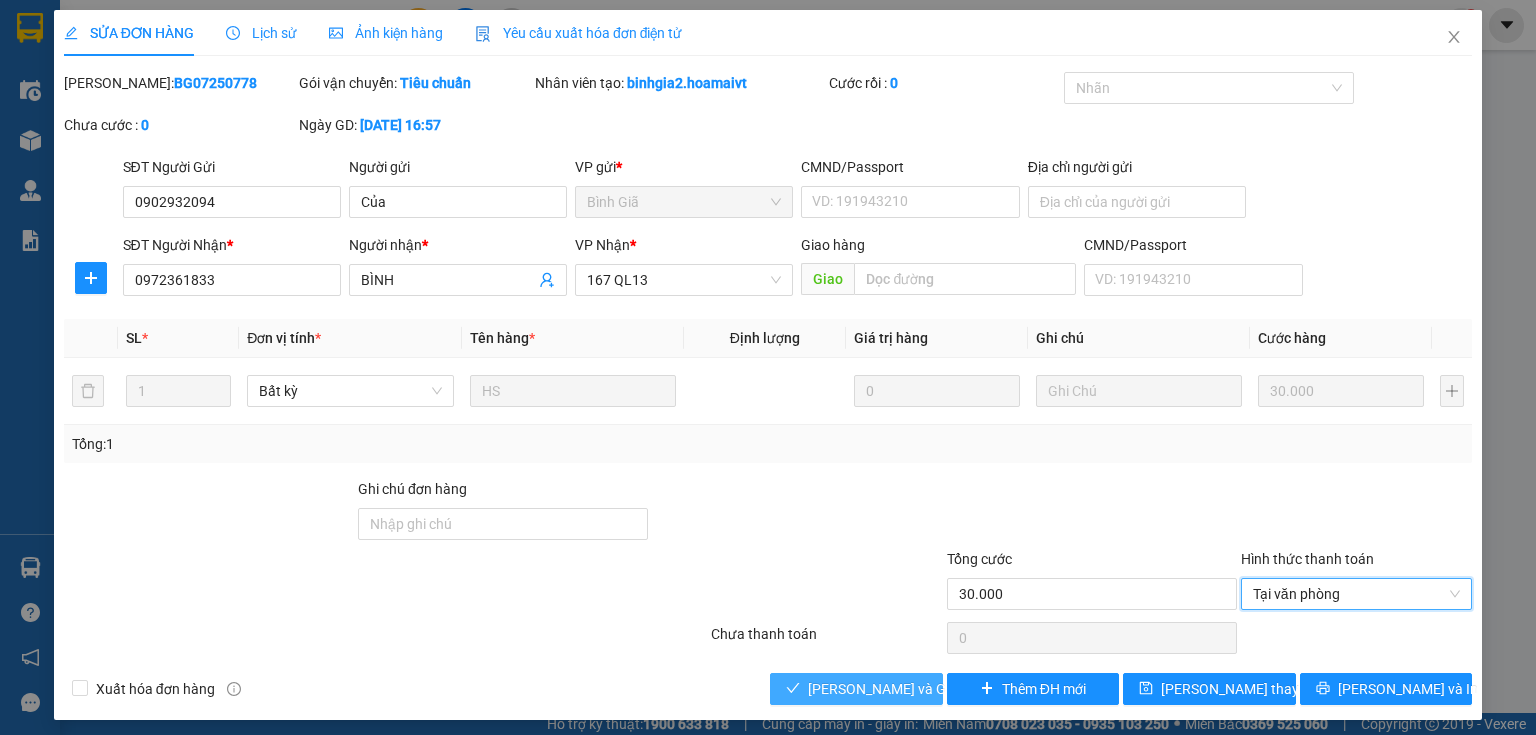 drag, startPoint x: 872, startPoint y: 680, endPoint x: 889, endPoint y: 659, distance: 27.018513 